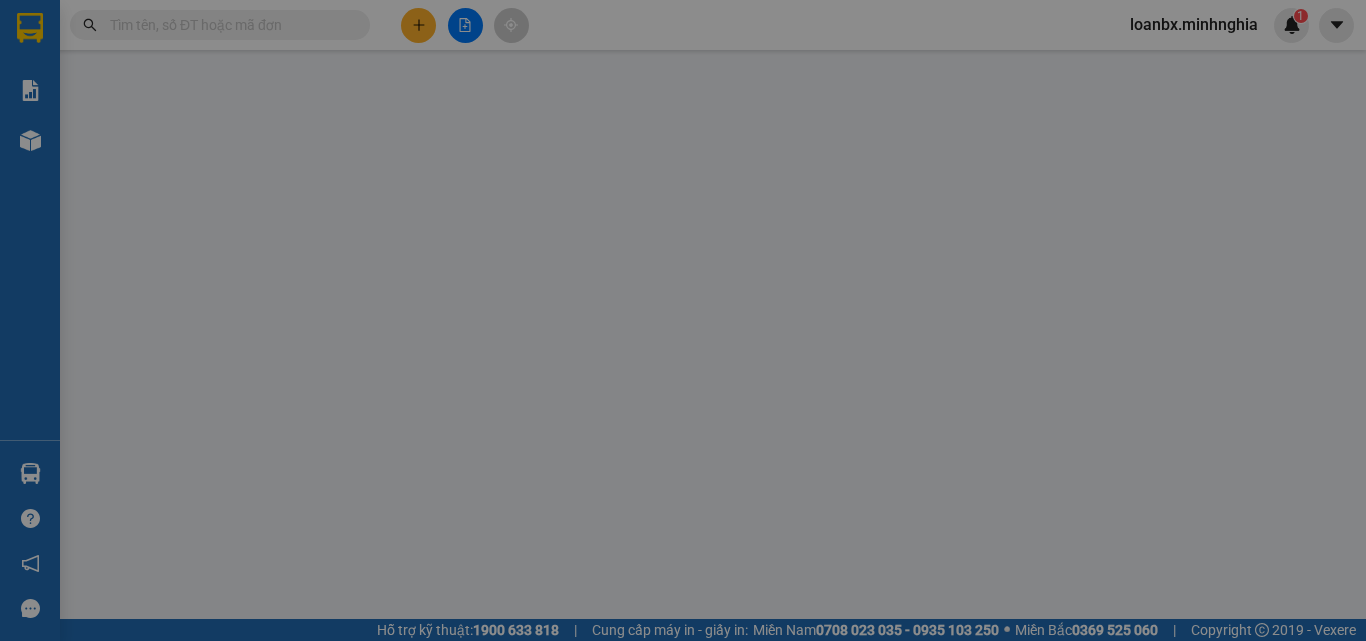 scroll, scrollTop: 0, scrollLeft: 0, axis: both 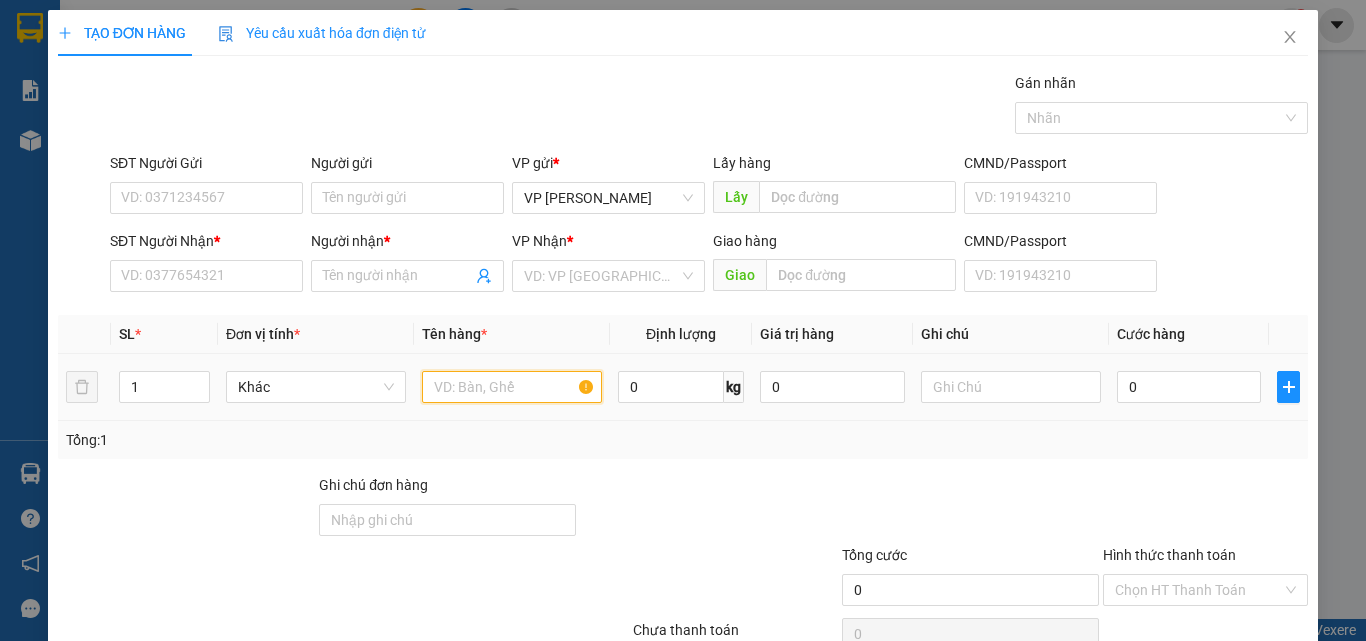 click at bounding box center [512, 387] 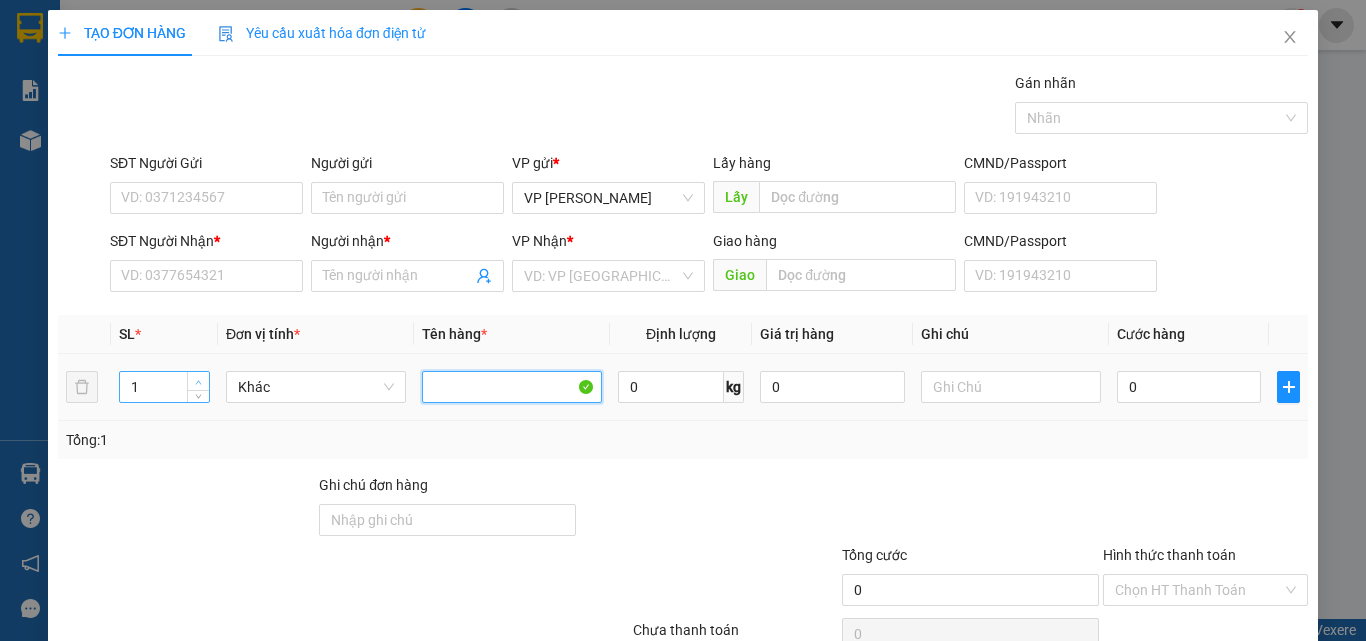 type 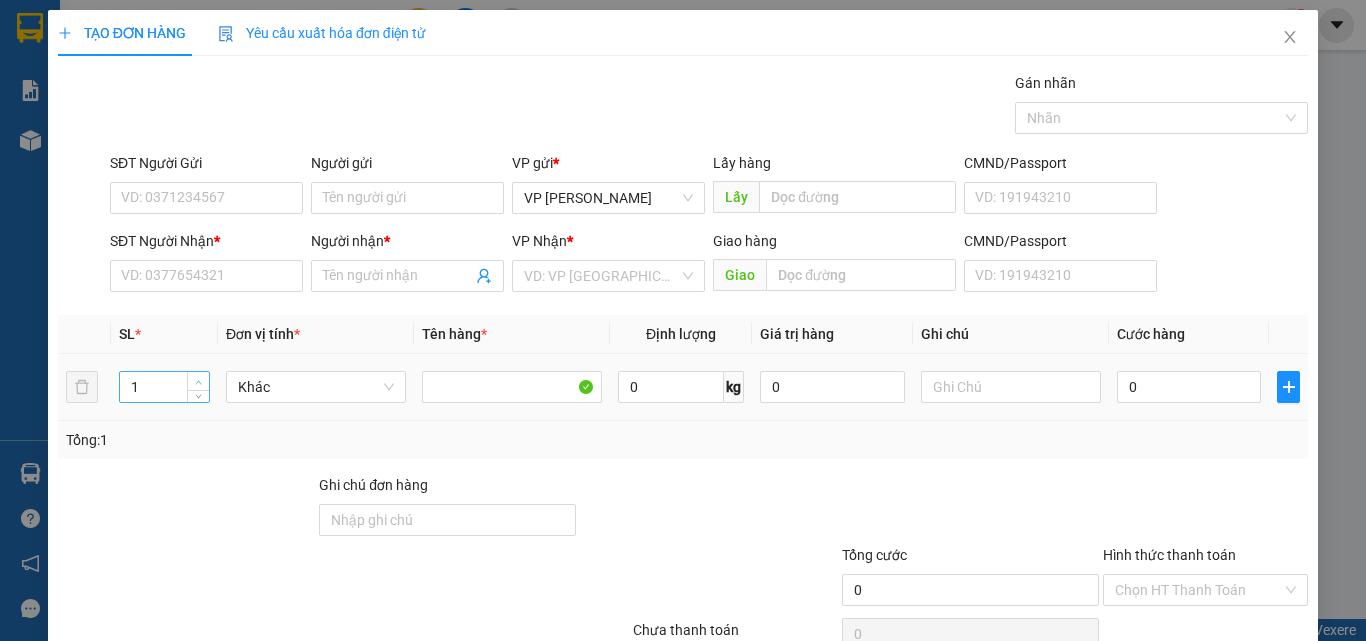type on "2" 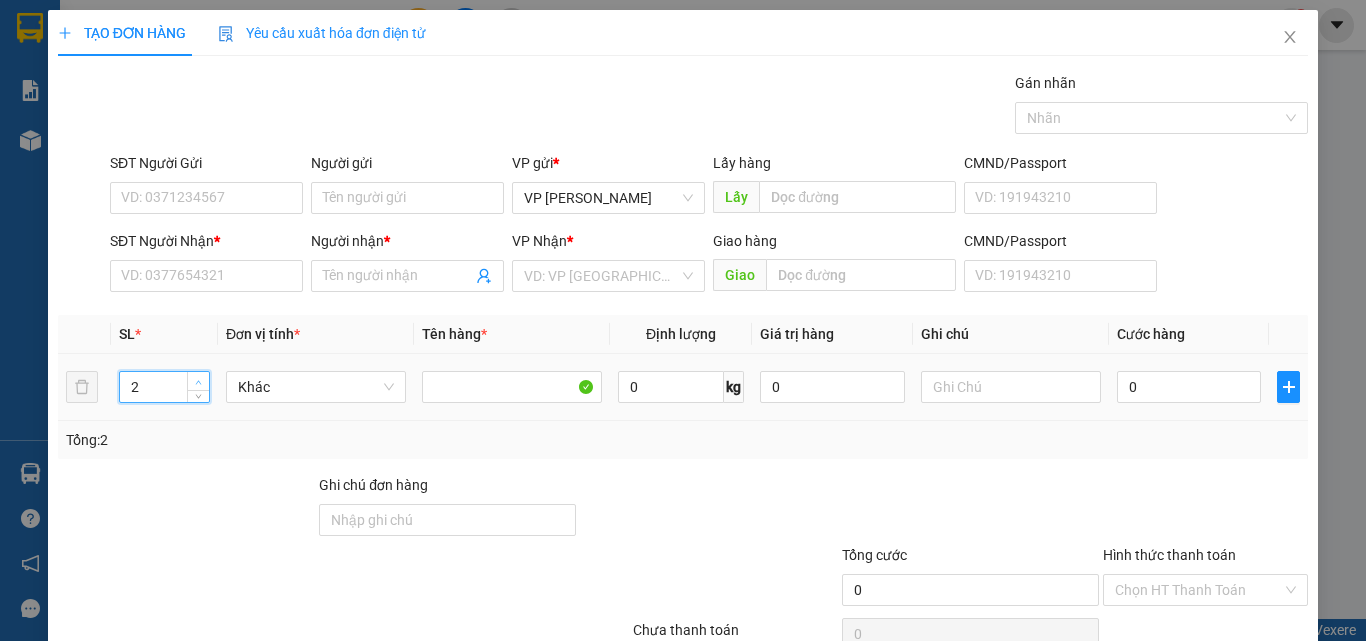 click at bounding box center (198, 381) 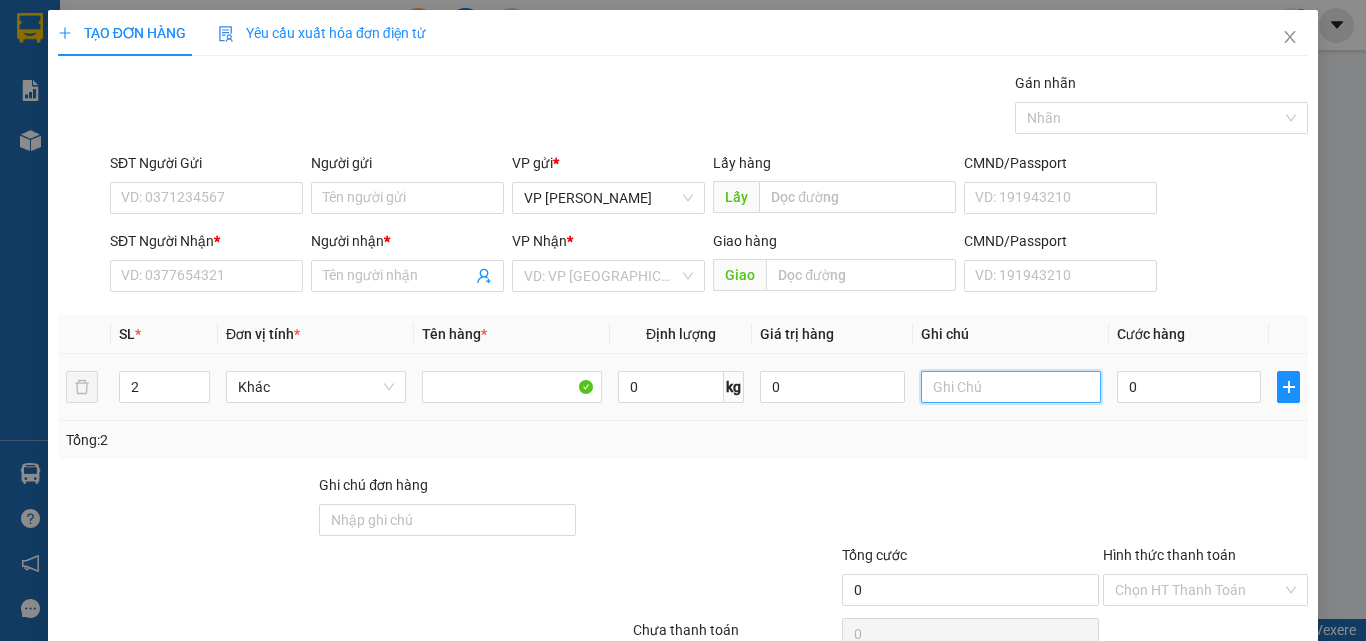 click at bounding box center (1011, 387) 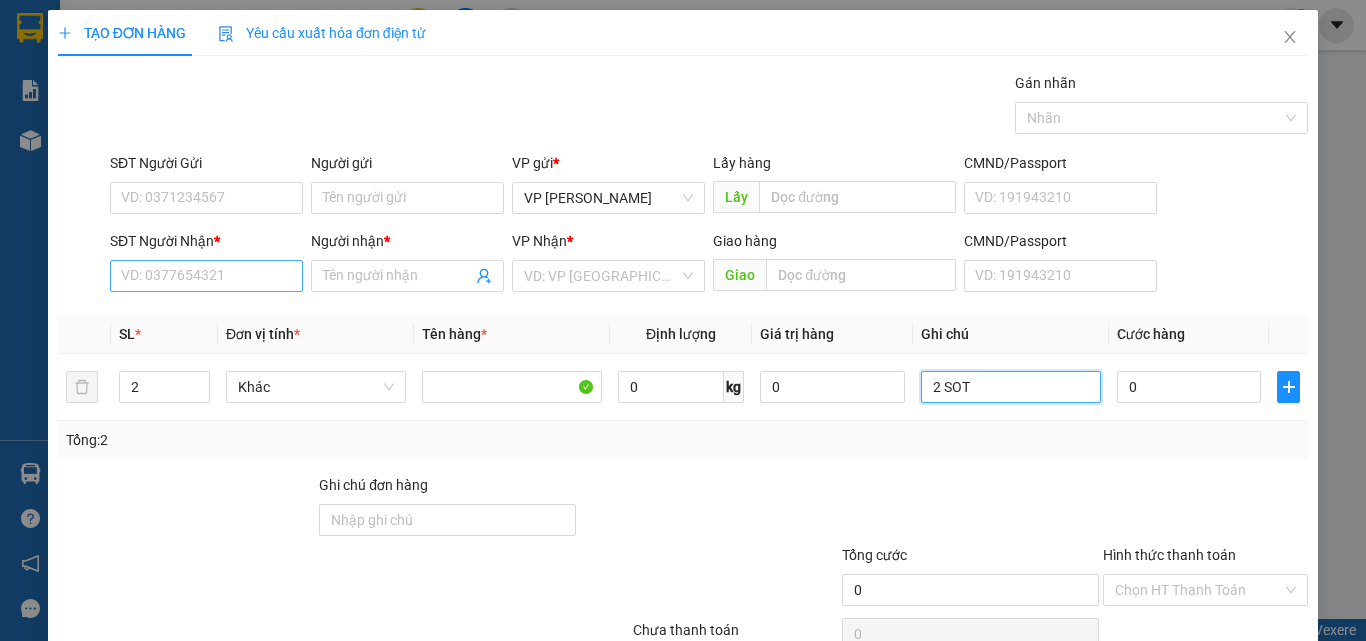 type on "2 SOT" 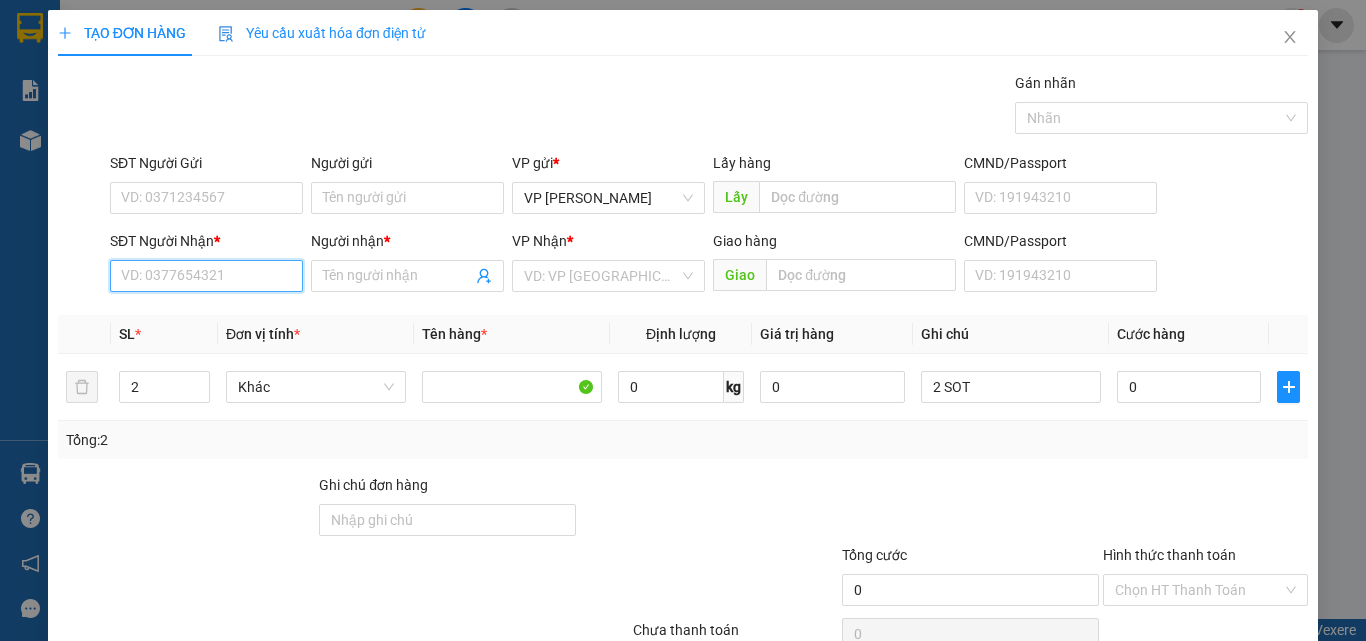 click on "SĐT Người Nhận  *" at bounding box center (206, 276) 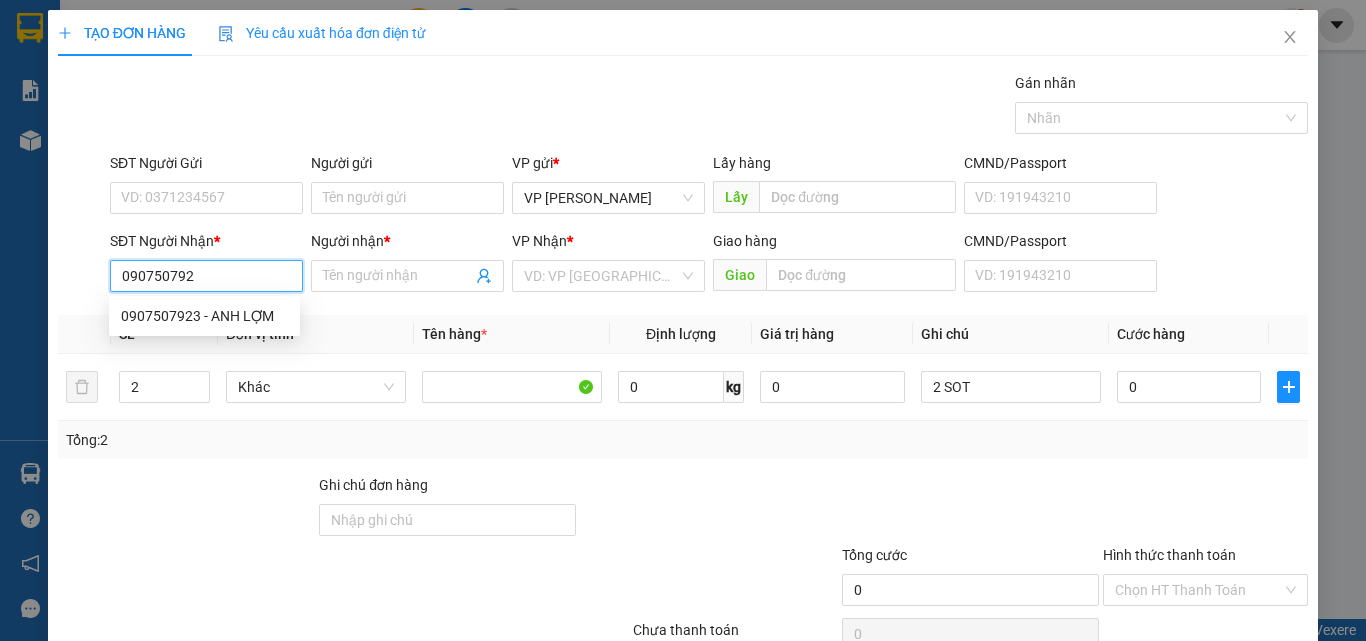 type on "0907507923" 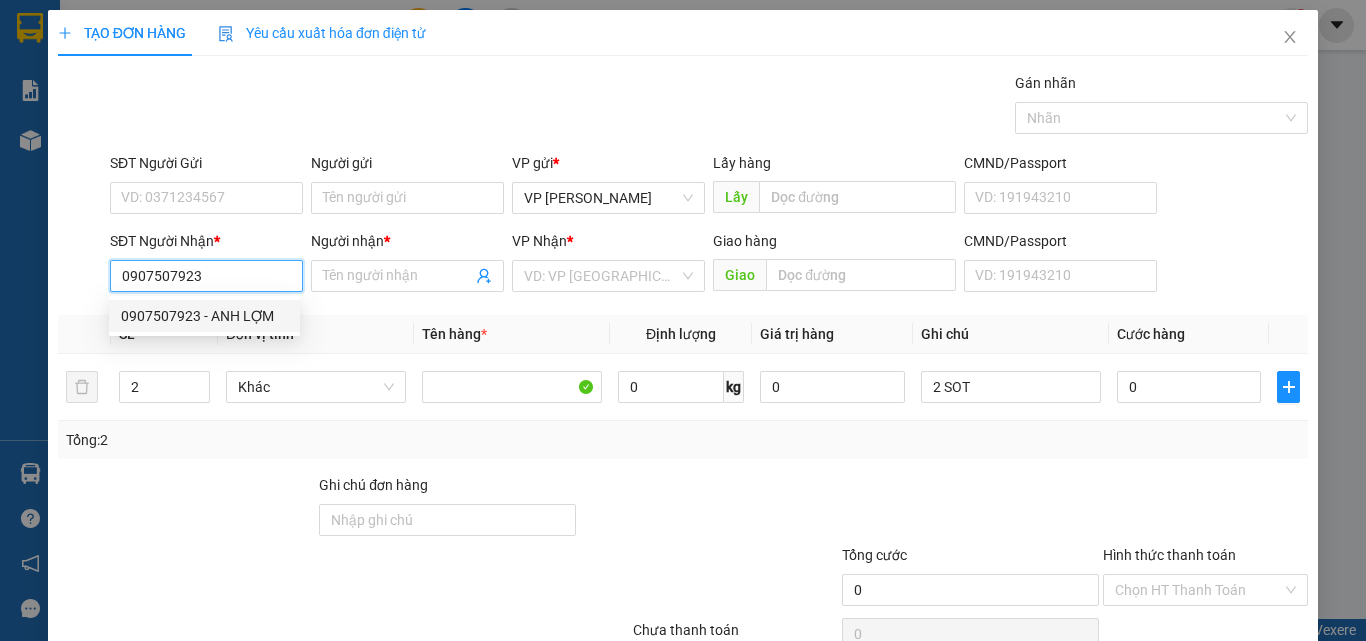 click on "0907507923 - ANH LỢM" at bounding box center (204, 316) 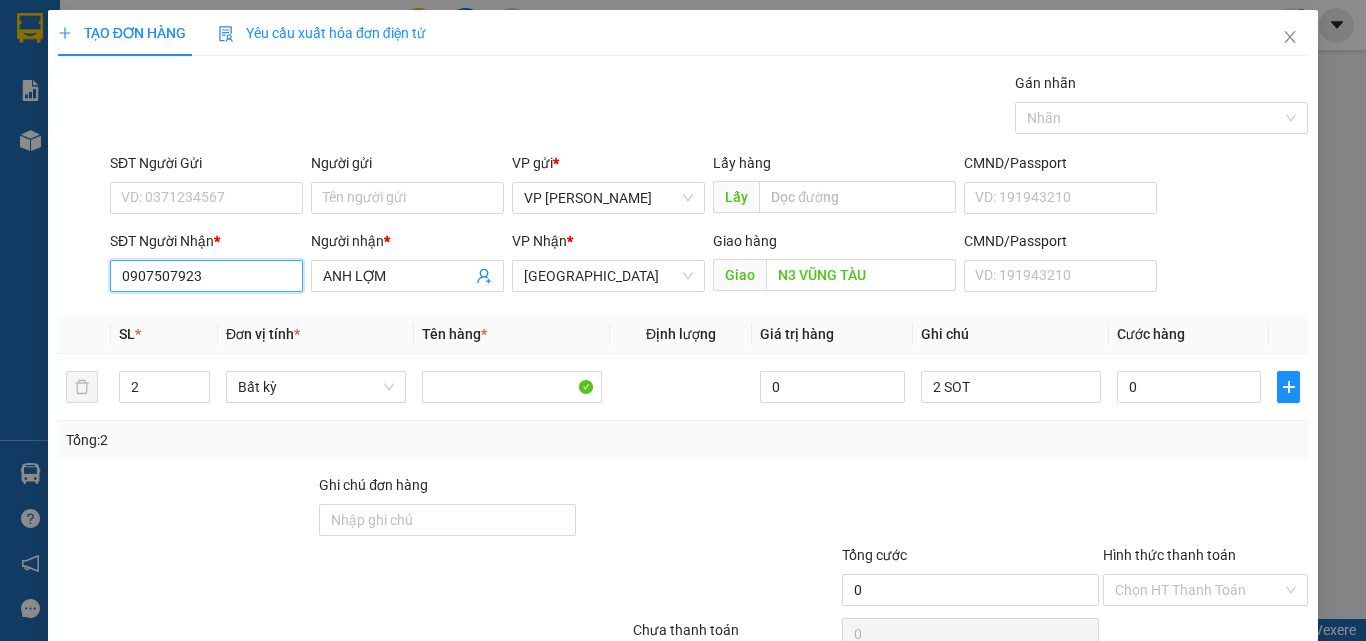 type on "0907507923" 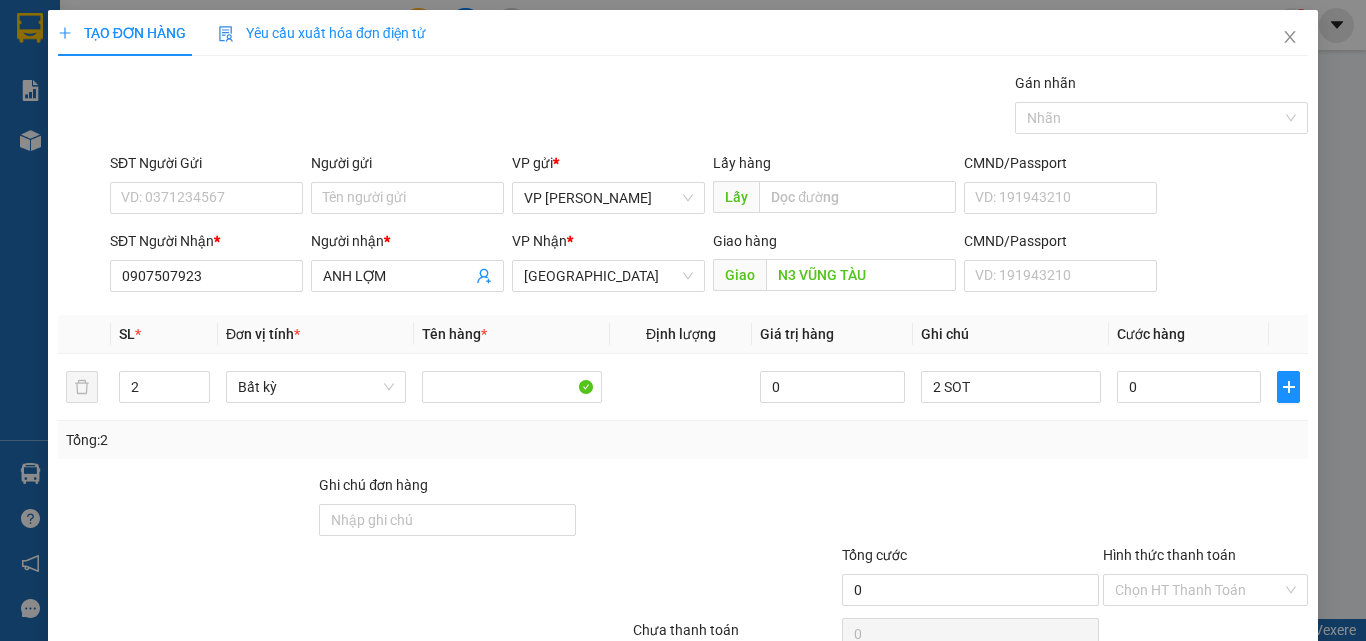 click on "SĐT Người Gửi VD: 0371234567 Người gửi Tên người gửi VP gửi  * VP [PERSON_NAME] Lấy hàng Lấy CMND/Passport VD: [PASSPORT] SĐT Người Nhận  * 0907507923 Người nhận  * ANH LỢM VP Nhận  * [GEOGRAPHIC_DATA] Giao hàng Giao N3 VŨNG TÀU CMND/Passport VD: [PASSPORT]" at bounding box center (683, 226) 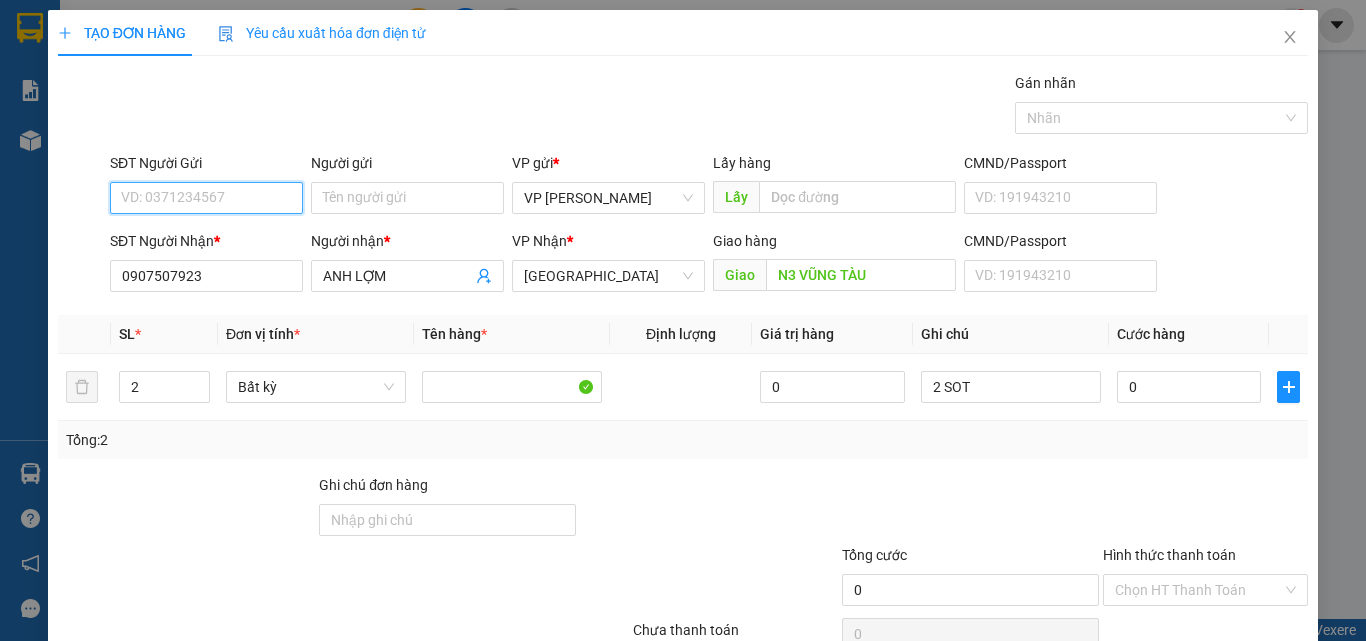 click on "SĐT Người Gửi" at bounding box center (206, 198) 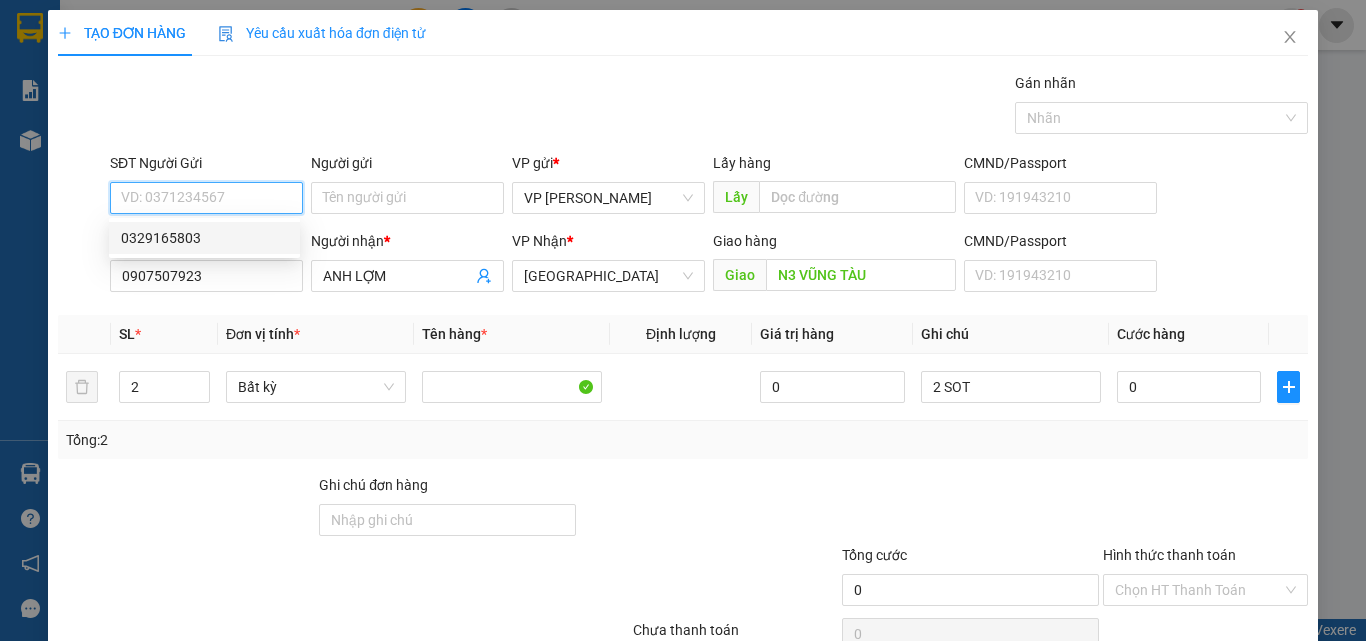 drag, startPoint x: 232, startPoint y: 240, endPoint x: 257, endPoint y: 251, distance: 27.313 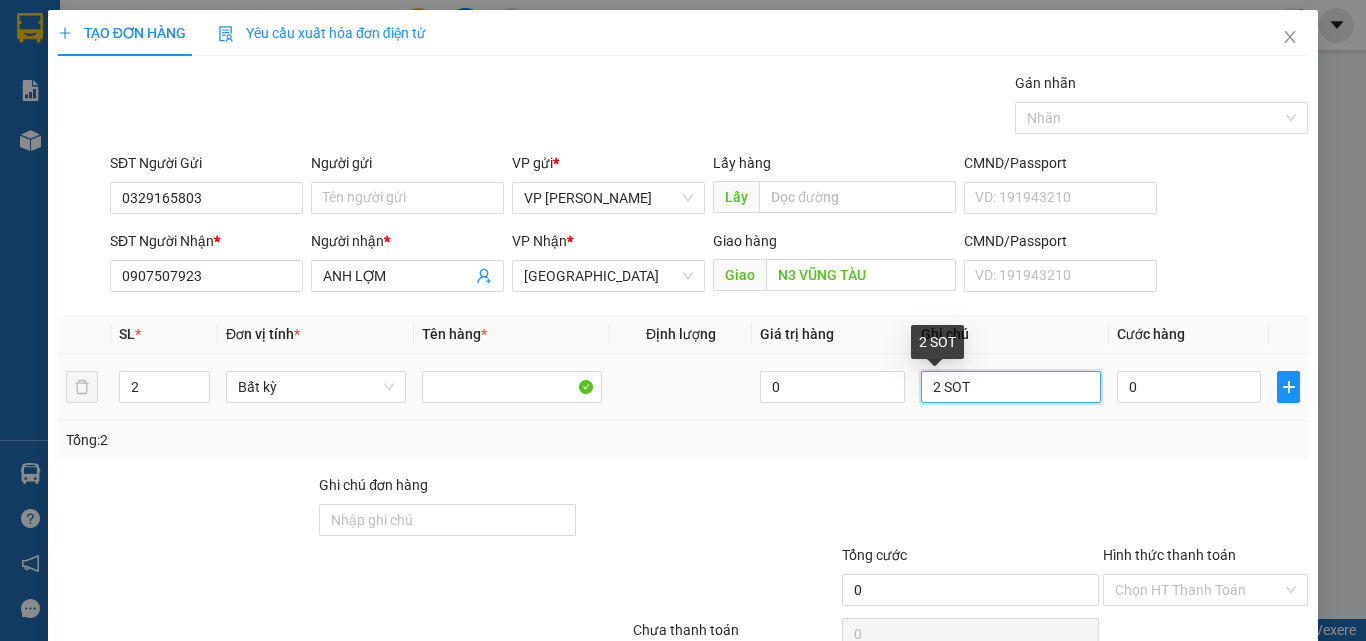 click on "2 SOT" at bounding box center [1011, 387] 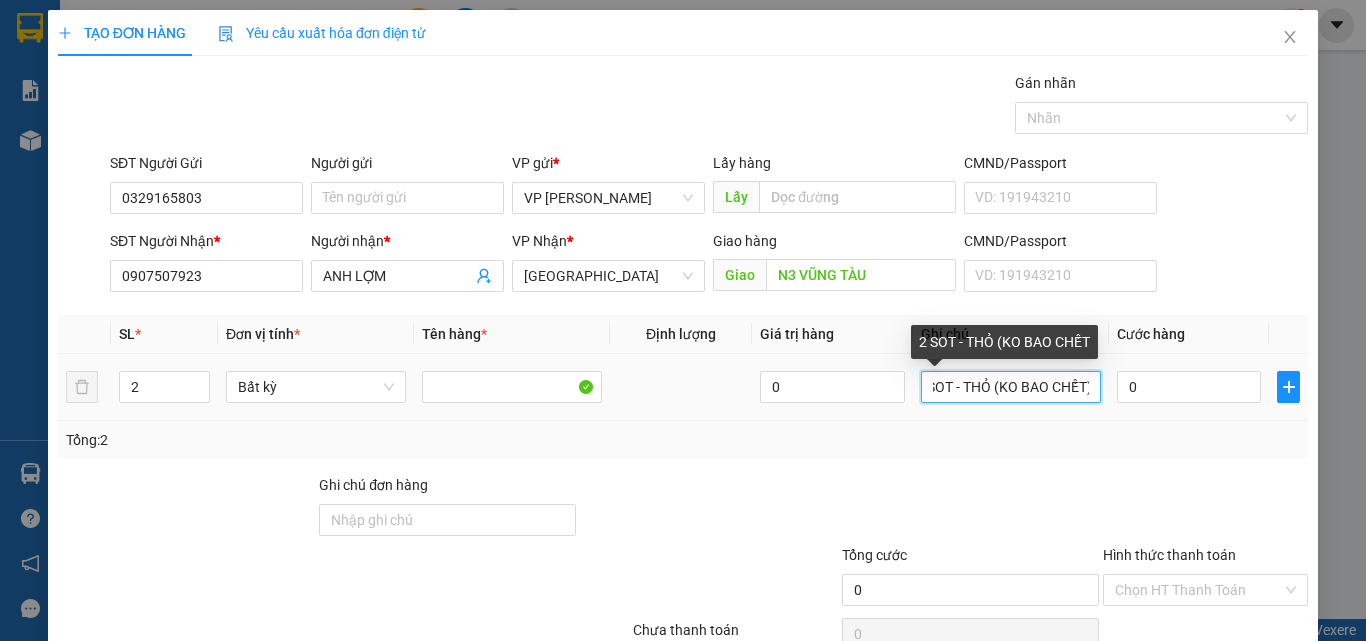scroll, scrollTop: 0, scrollLeft: 22, axis: horizontal 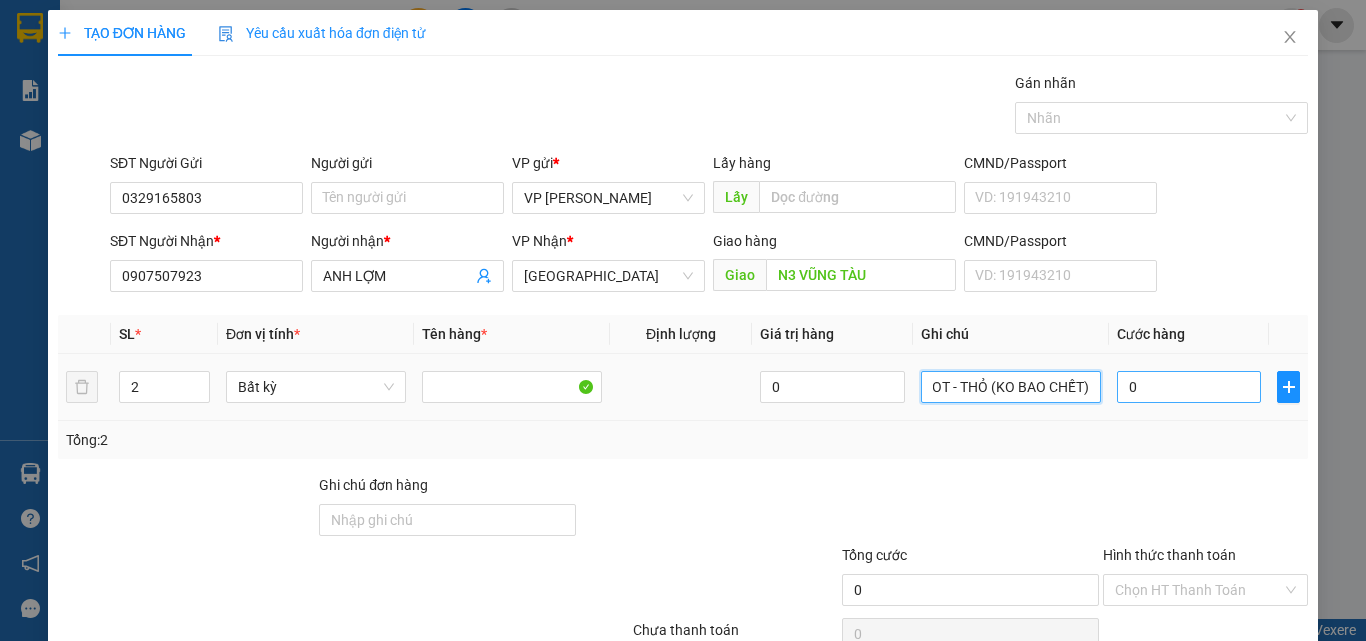 type on "2 SOT - THỎ (KO BAO CHẾT)" 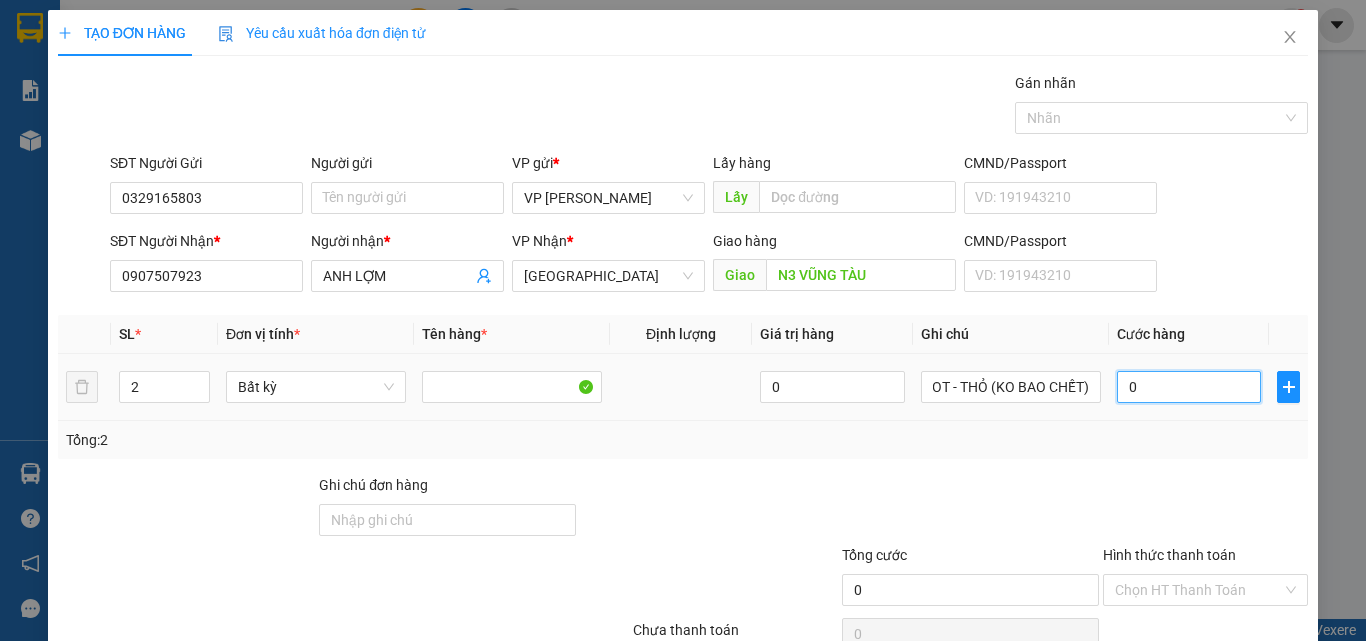 scroll, scrollTop: 0, scrollLeft: 0, axis: both 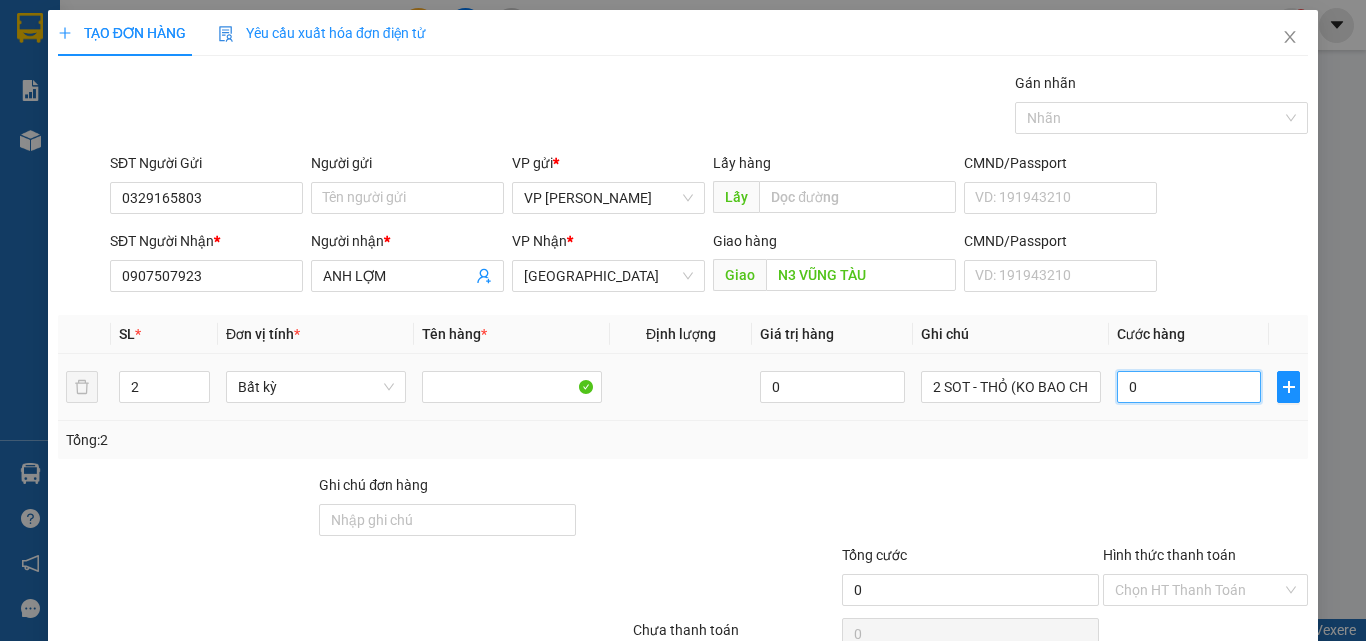click on "0" at bounding box center [1189, 387] 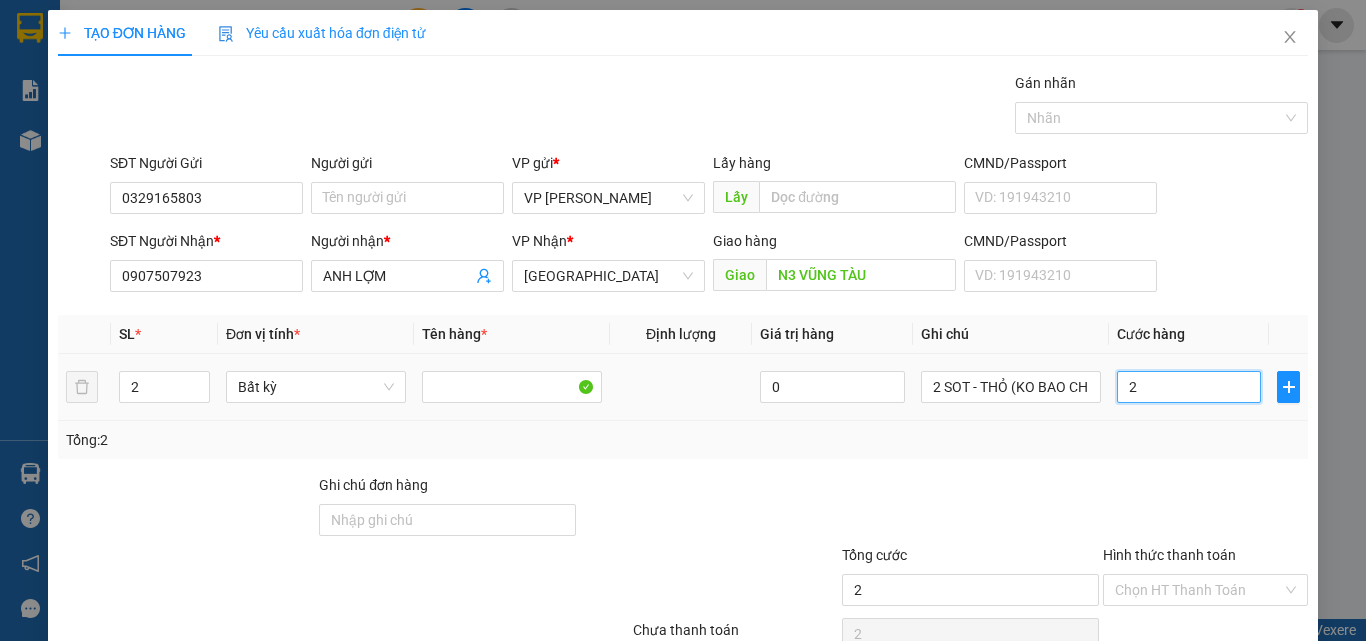 type on "25" 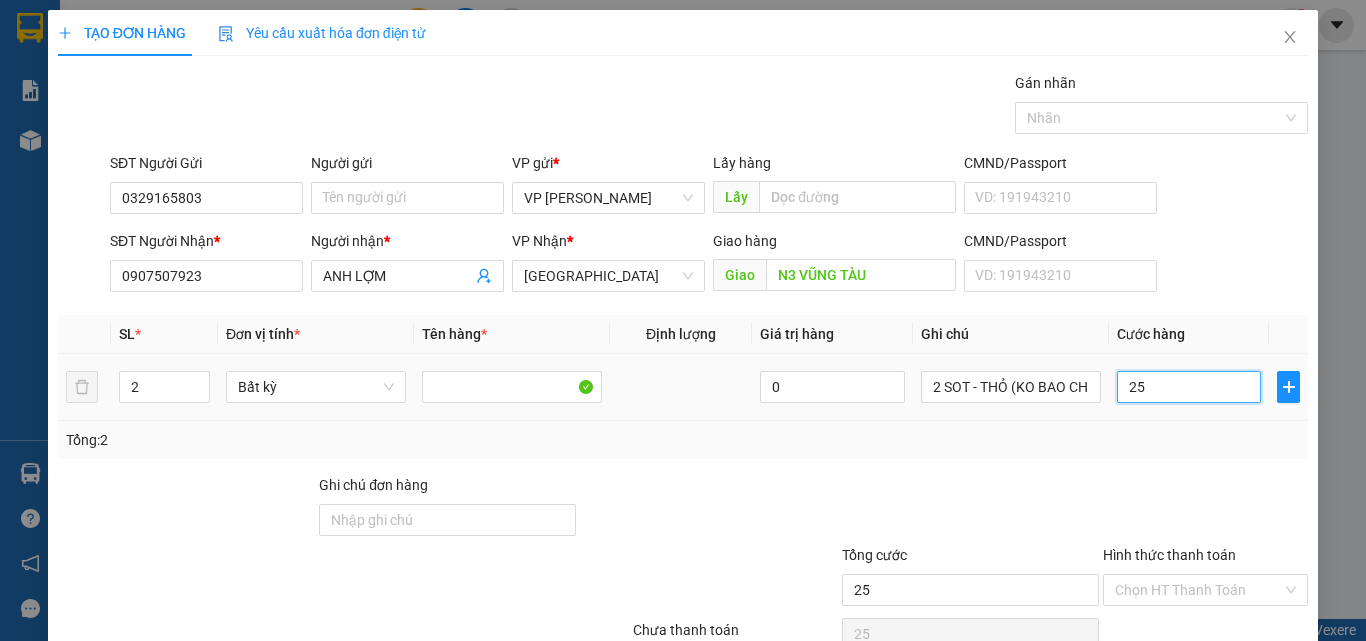 type on "250" 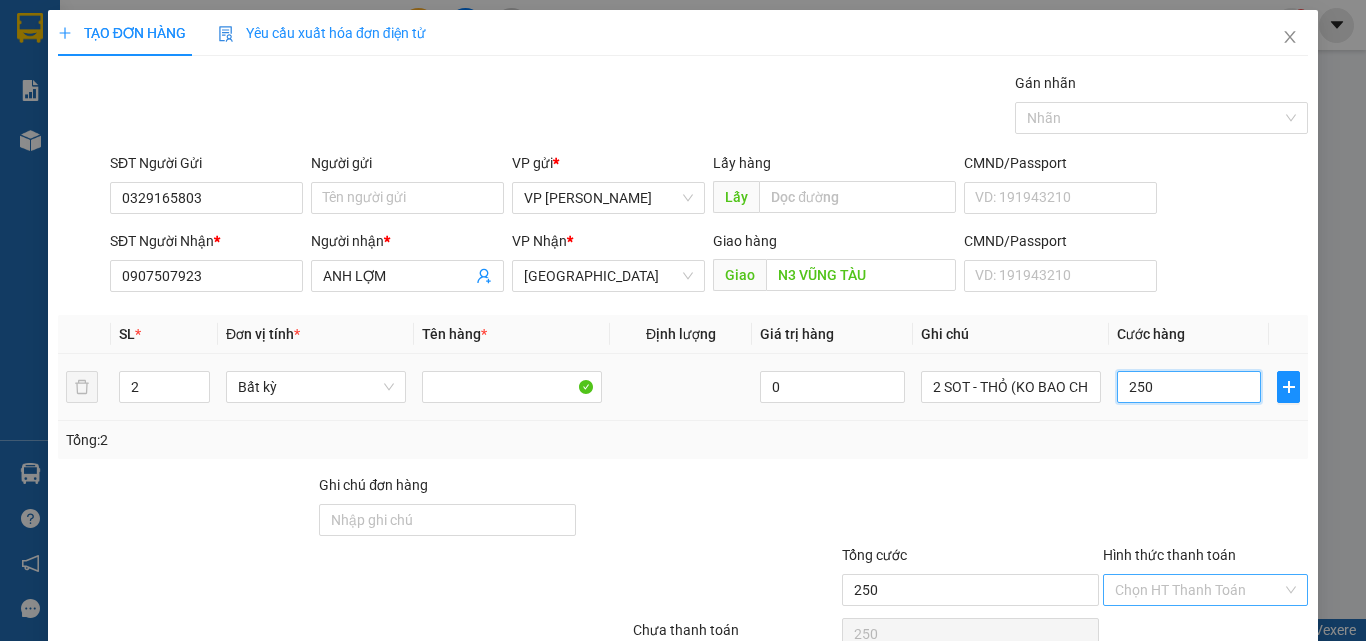 scroll, scrollTop: 99, scrollLeft: 0, axis: vertical 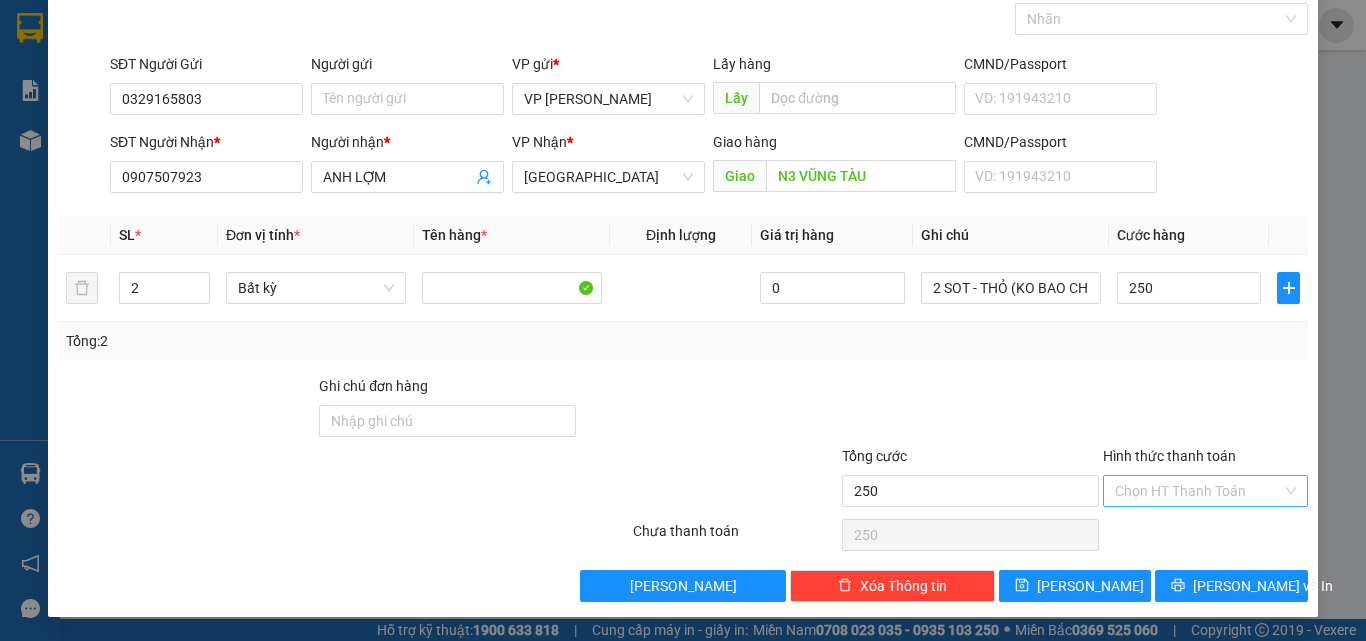 type on "250.000" 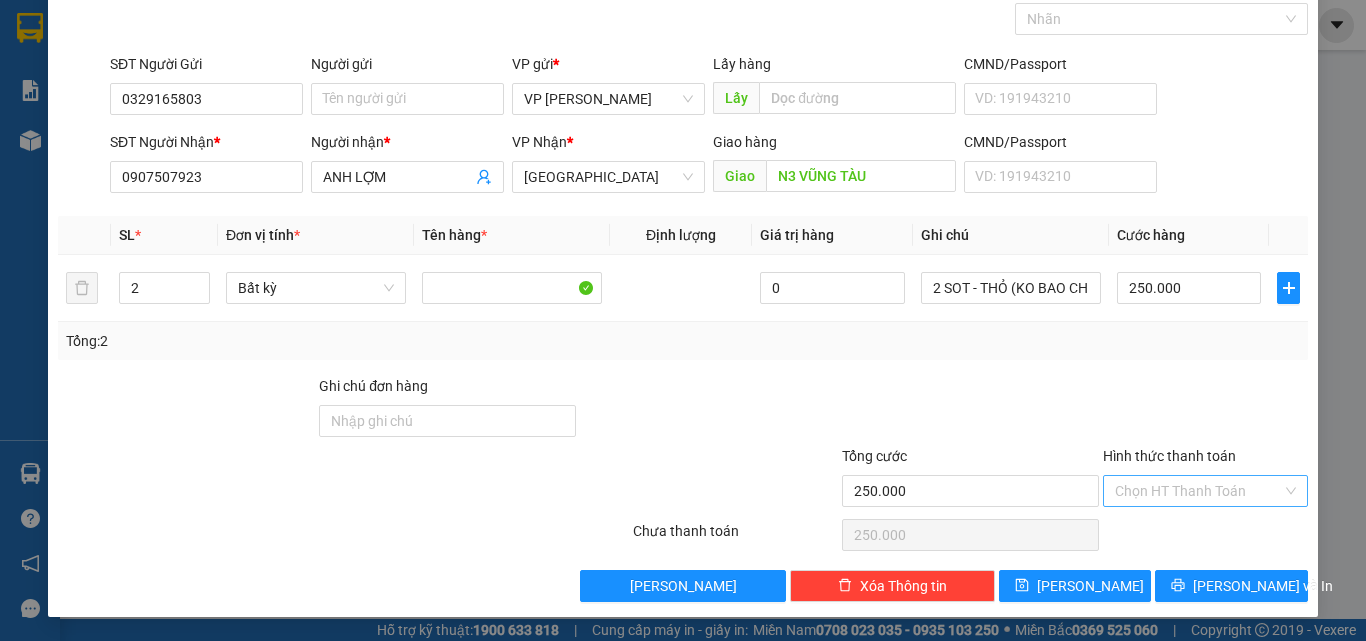 click on "Hình thức thanh toán" at bounding box center (1198, 491) 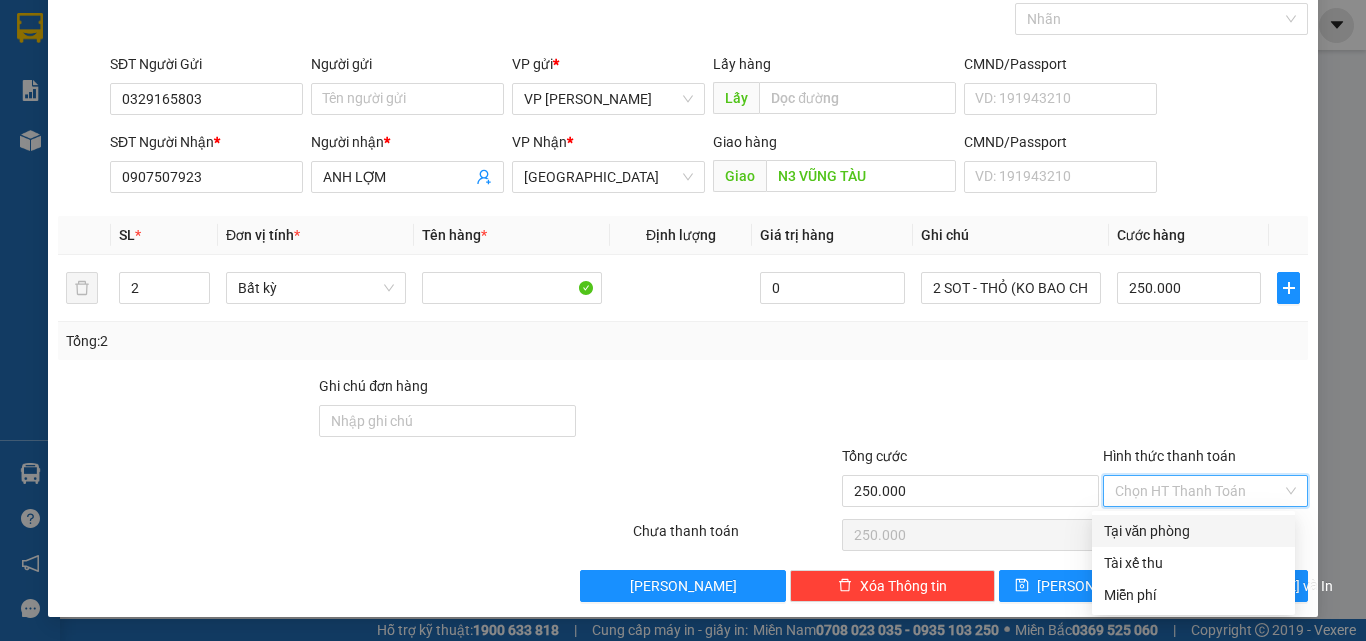 click on "Tại văn phòng" at bounding box center [1193, 531] 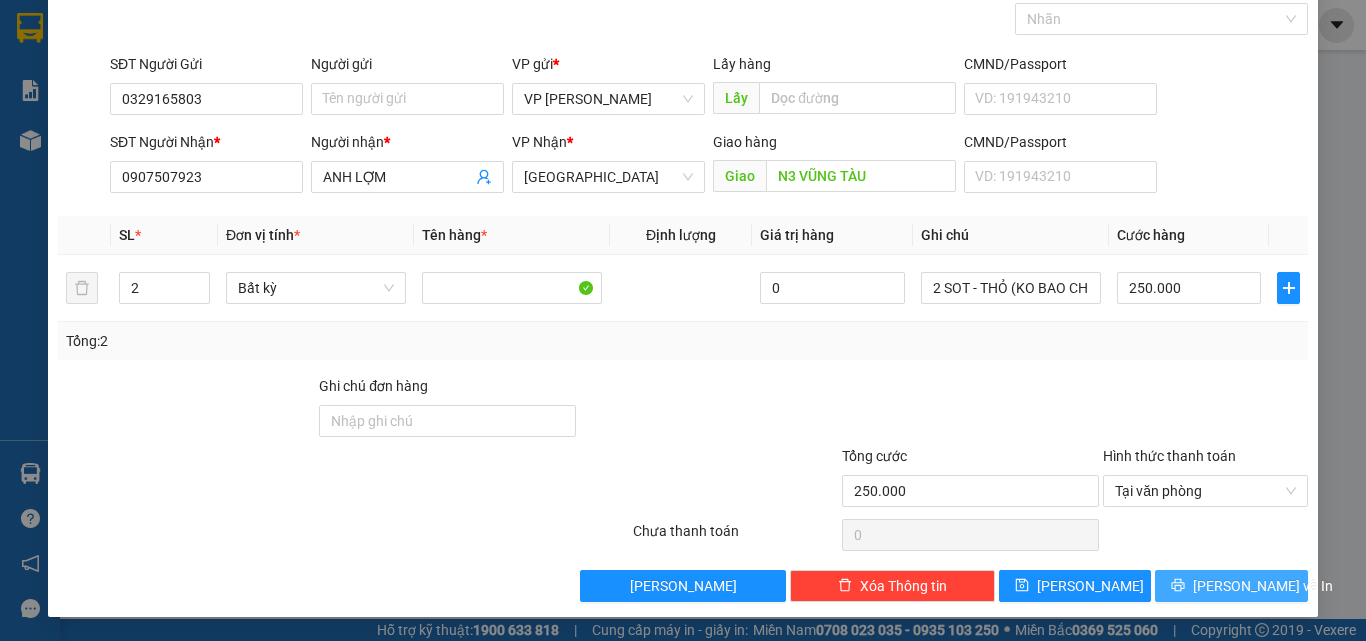 click on "[PERSON_NAME] và In" at bounding box center (1263, 586) 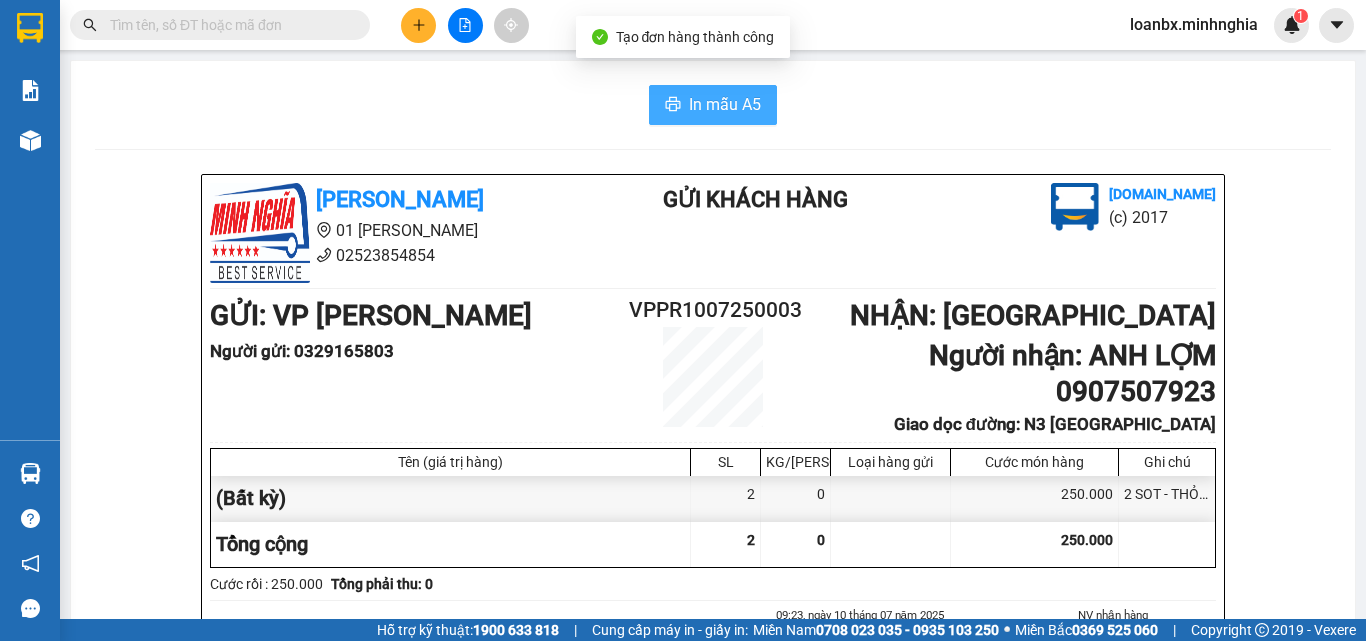 click on "In mẫu A5" at bounding box center (725, 104) 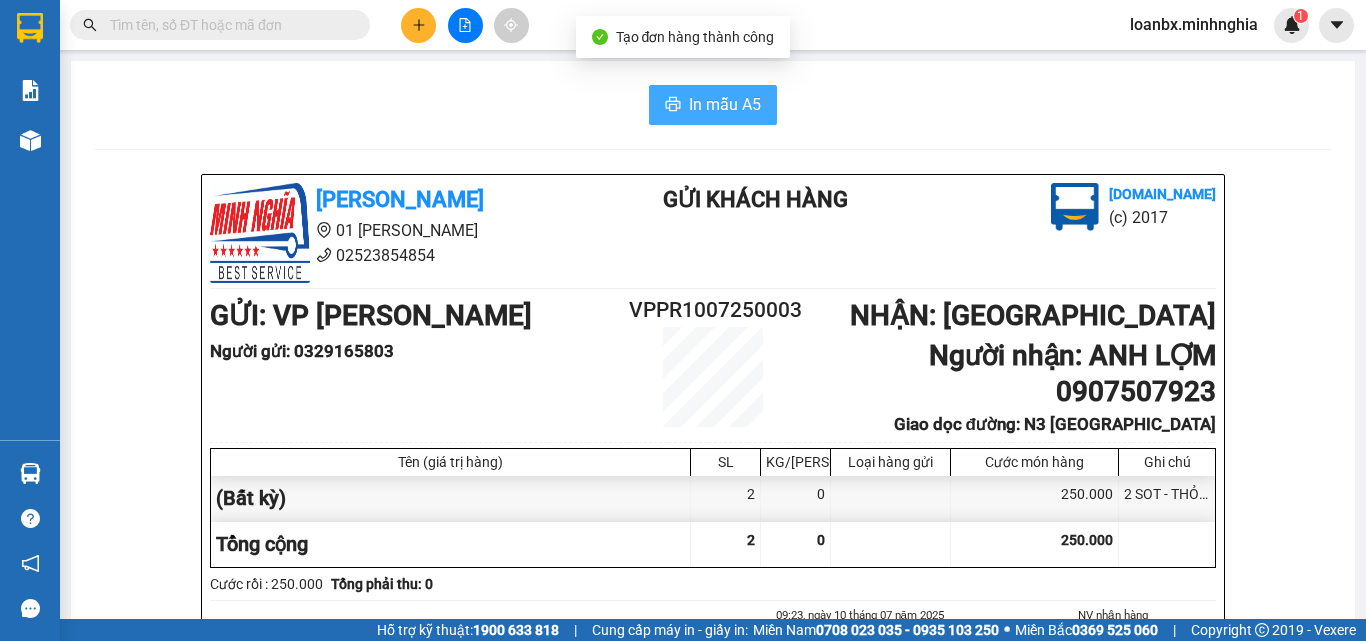 scroll, scrollTop: 0, scrollLeft: 0, axis: both 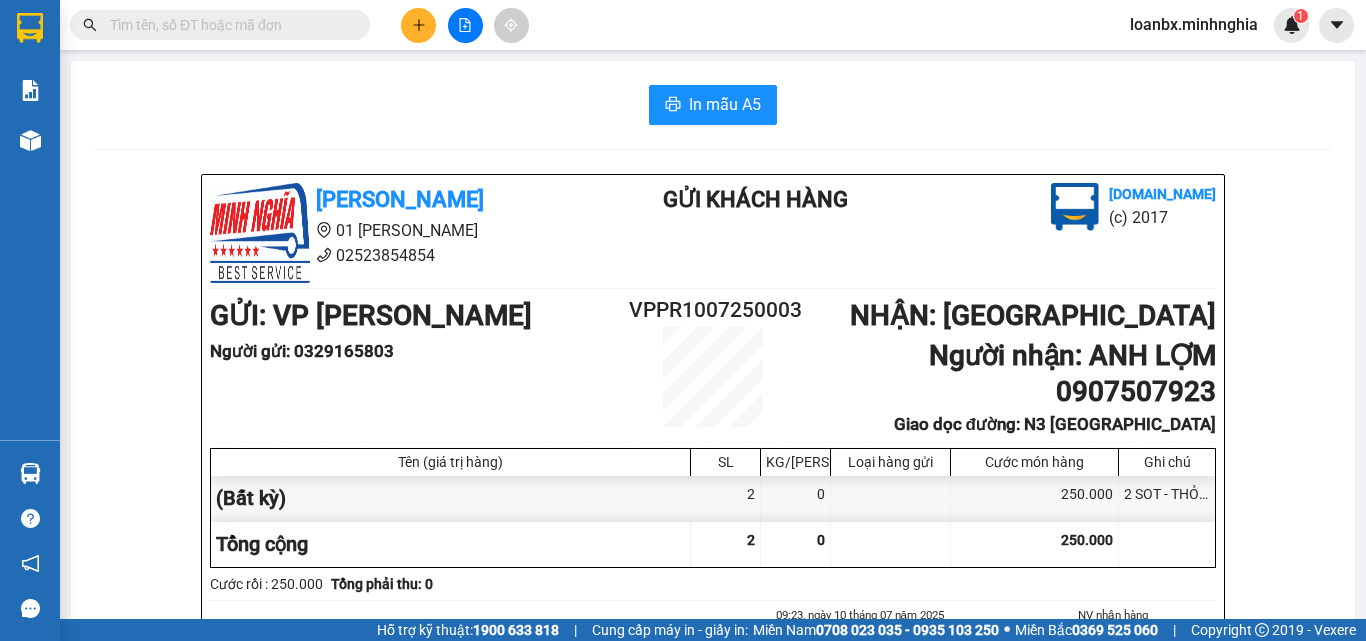 drag, startPoint x: 853, startPoint y: 343, endPoint x: 1365, endPoint y: 680, distance: 612.95435 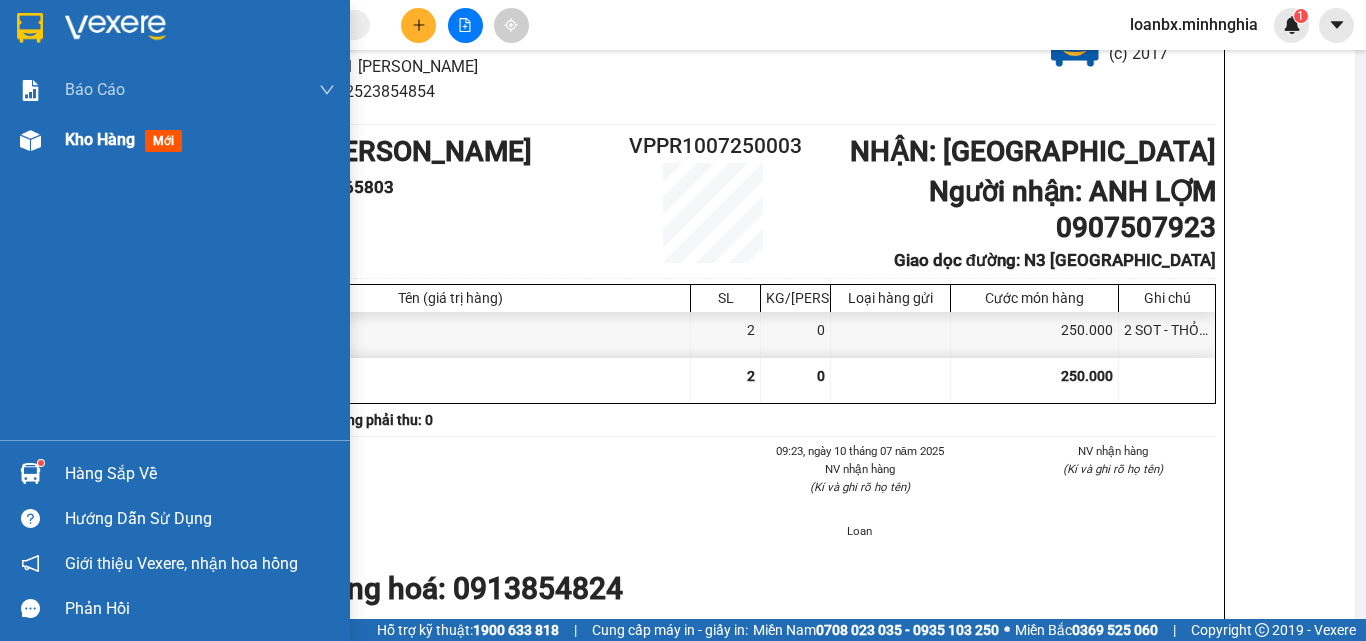click on "Kho hàng mới" at bounding box center [175, 140] 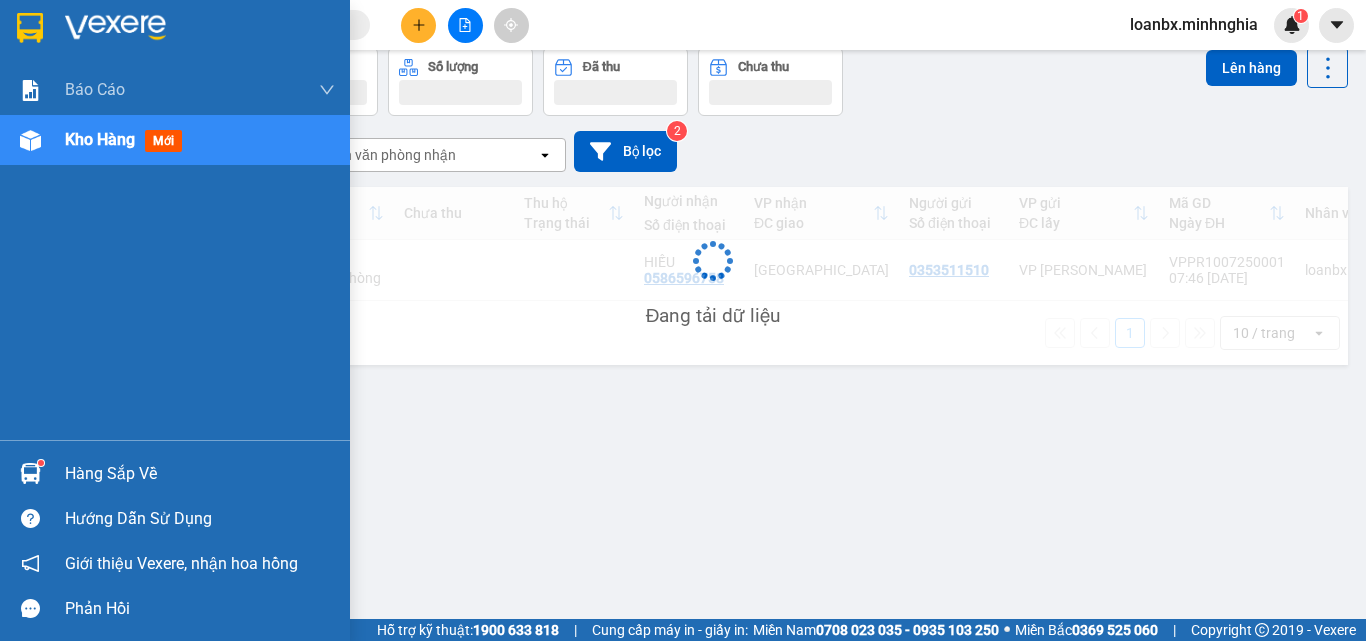 scroll, scrollTop: 92, scrollLeft: 0, axis: vertical 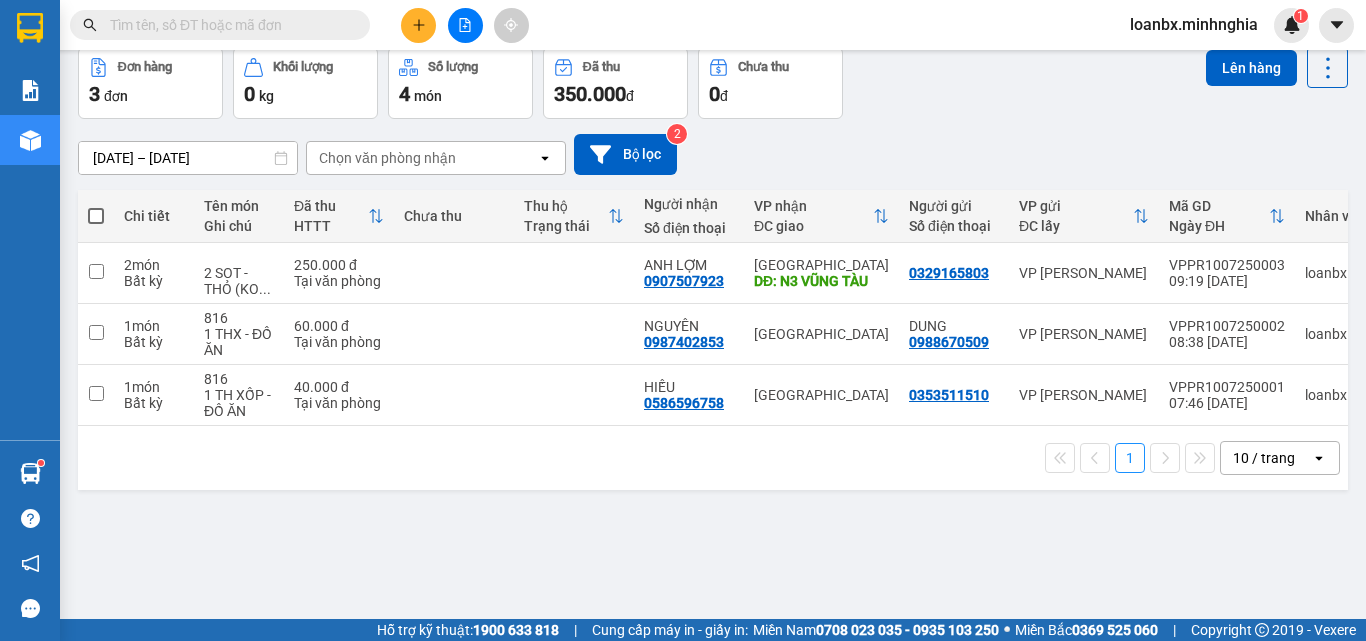 click at bounding box center (96, 216) 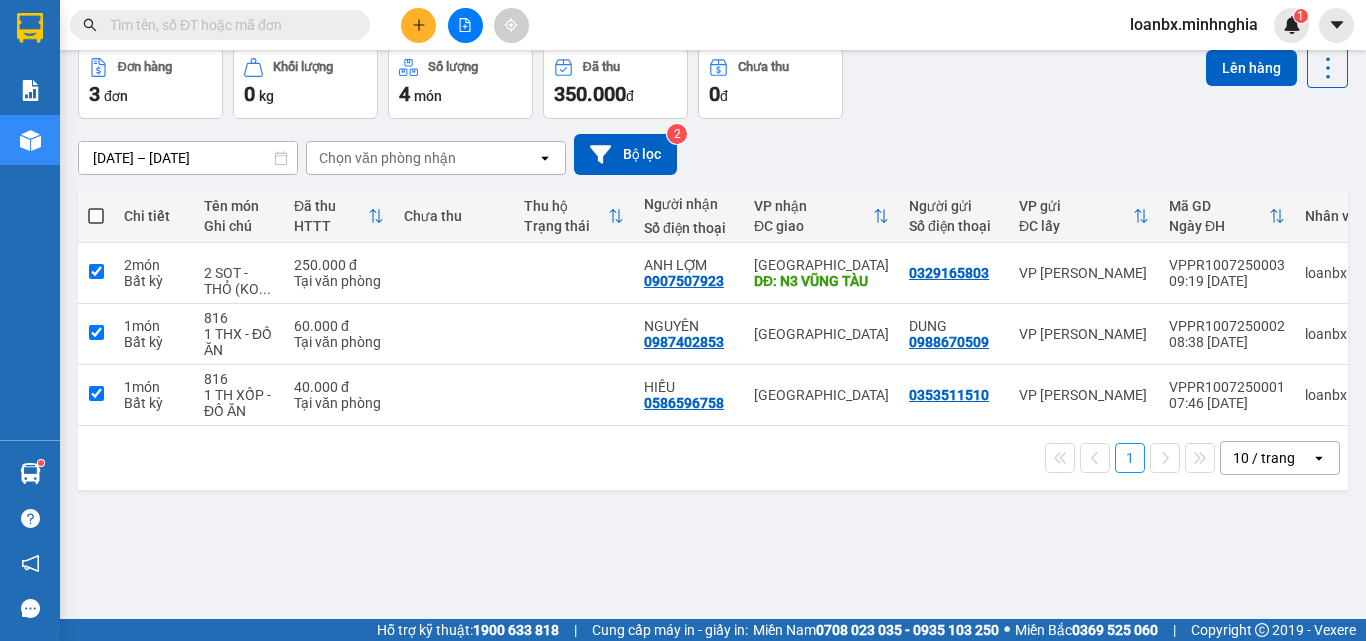 checkbox on "true" 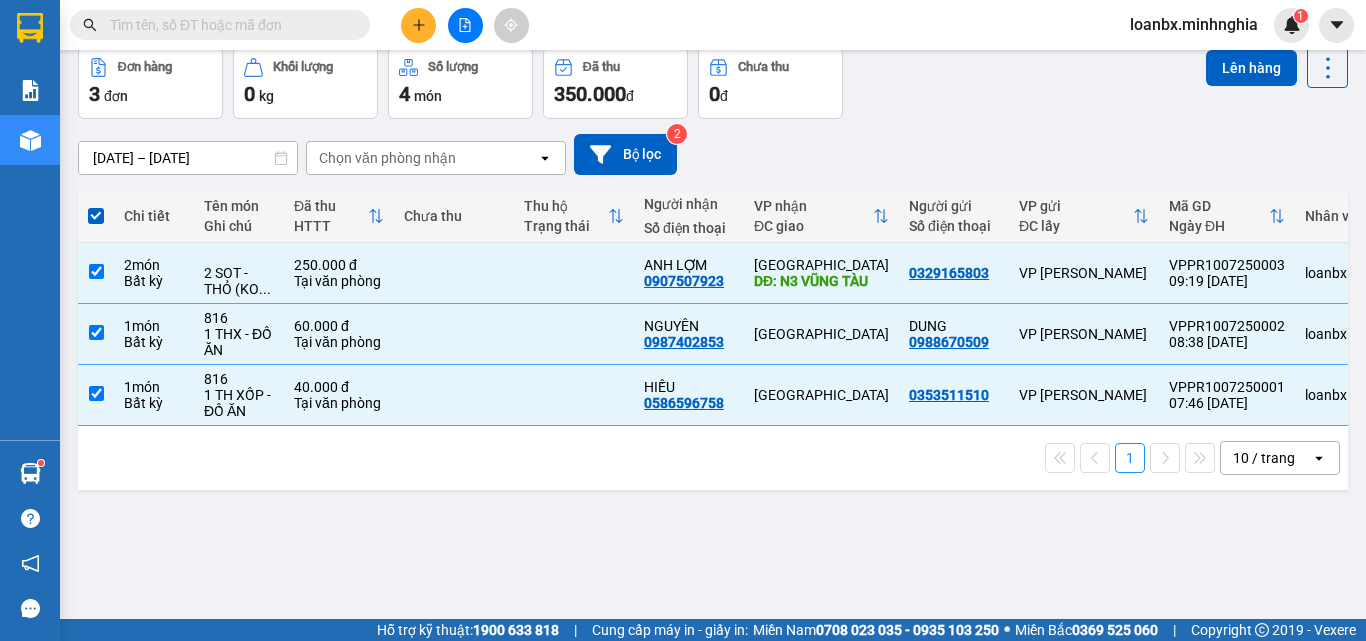scroll, scrollTop: 0, scrollLeft: 0, axis: both 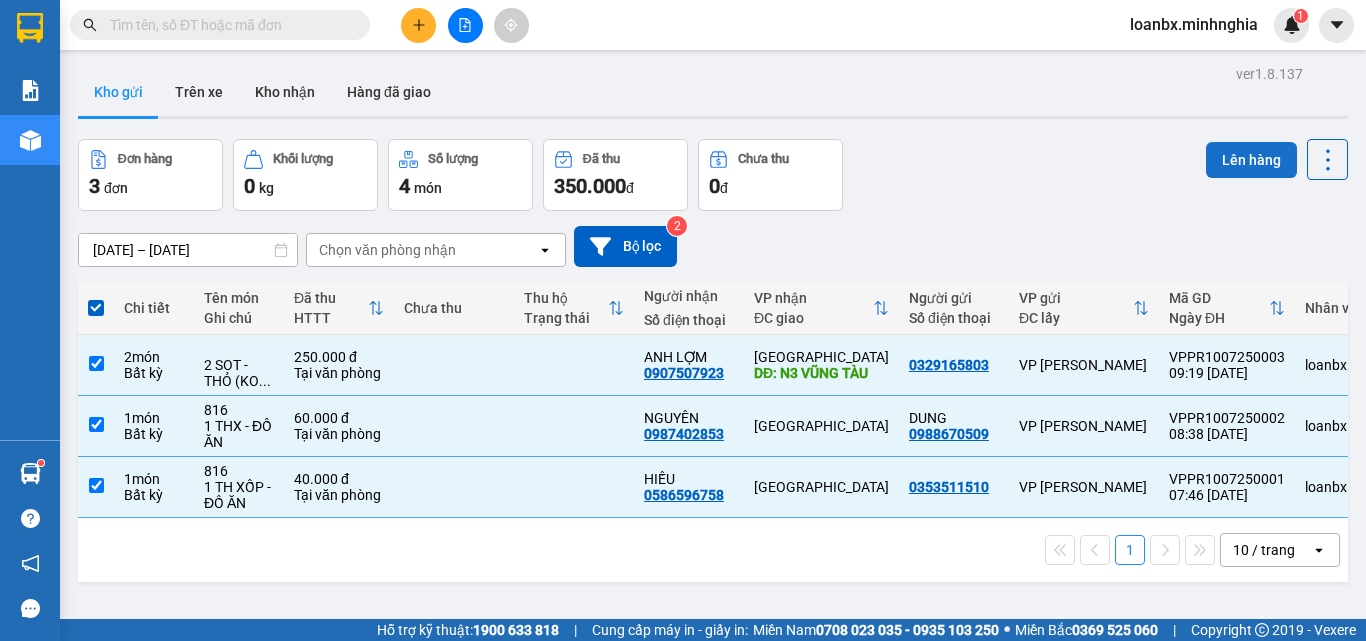 click on "Lên hàng" at bounding box center (1251, 160) 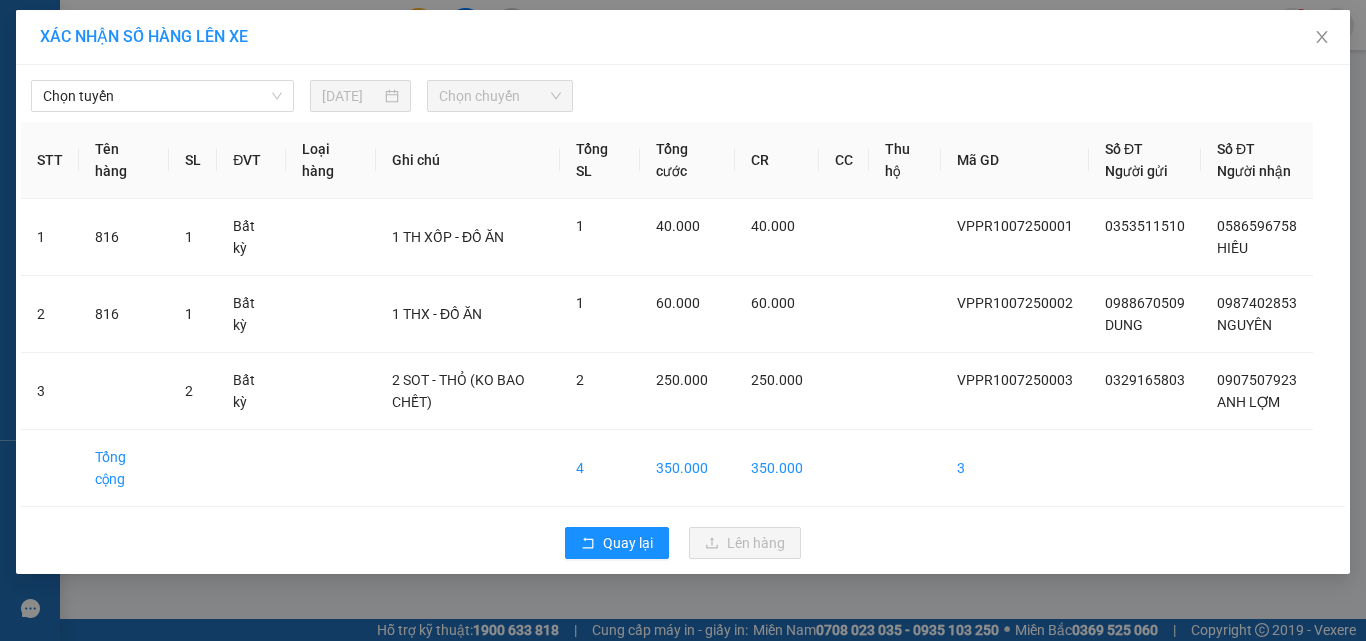 drag, startPoint x: 241, startPoint y: 96, endPoint x: 238, endPoint y: 112, distance: 16.27882 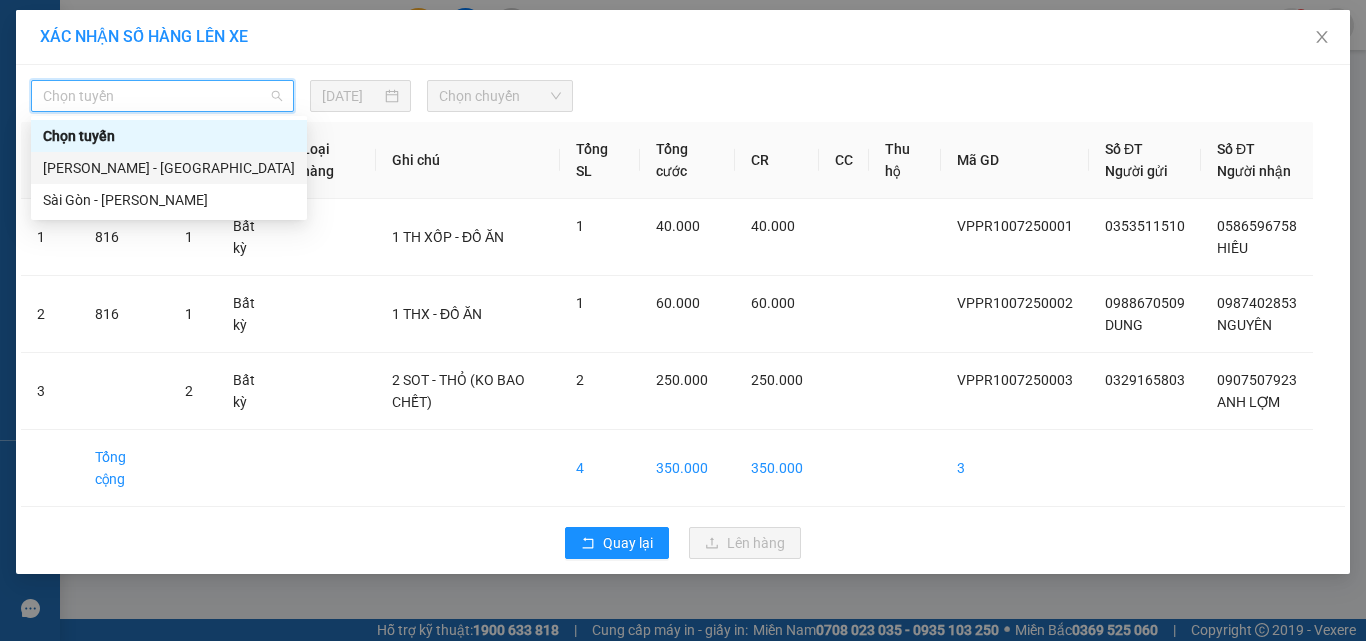 click on "[PERSON_NAME] - [GEOGRAPHIC_DATA]" at bounding box center [169, 168] 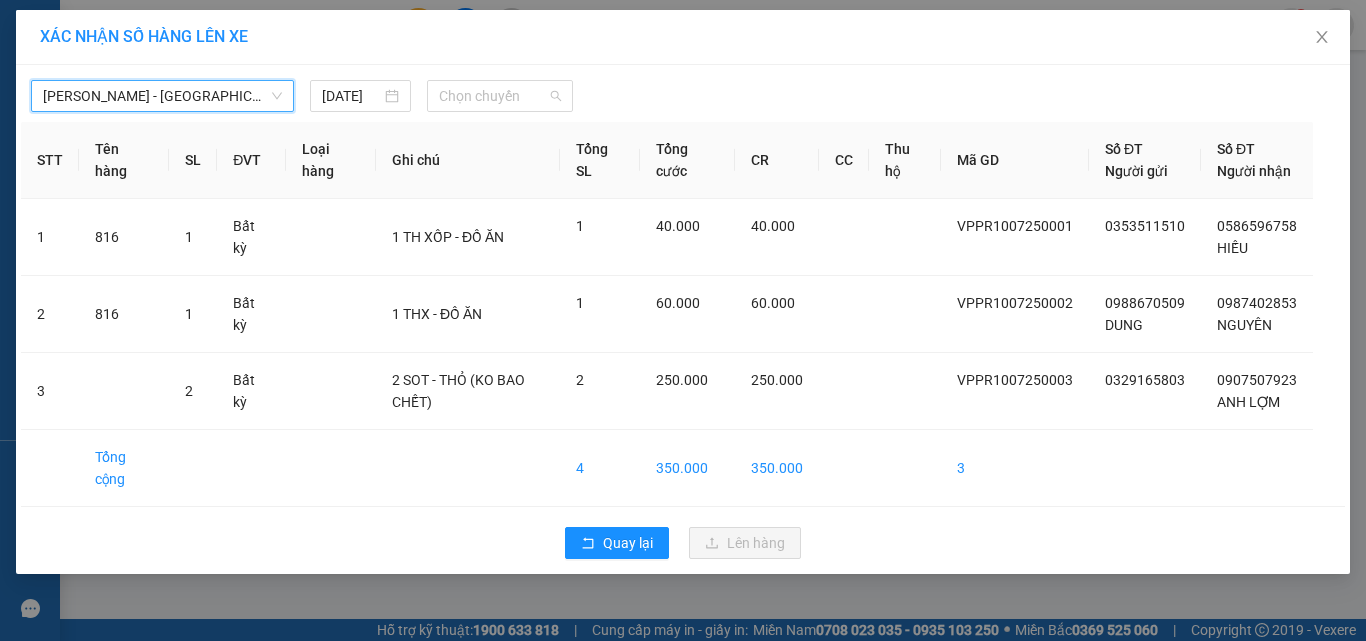 drag, startPoint x: 473, startPoint y: 92, endPoint x: 498, endPoint y: 174, distance: 85.72631 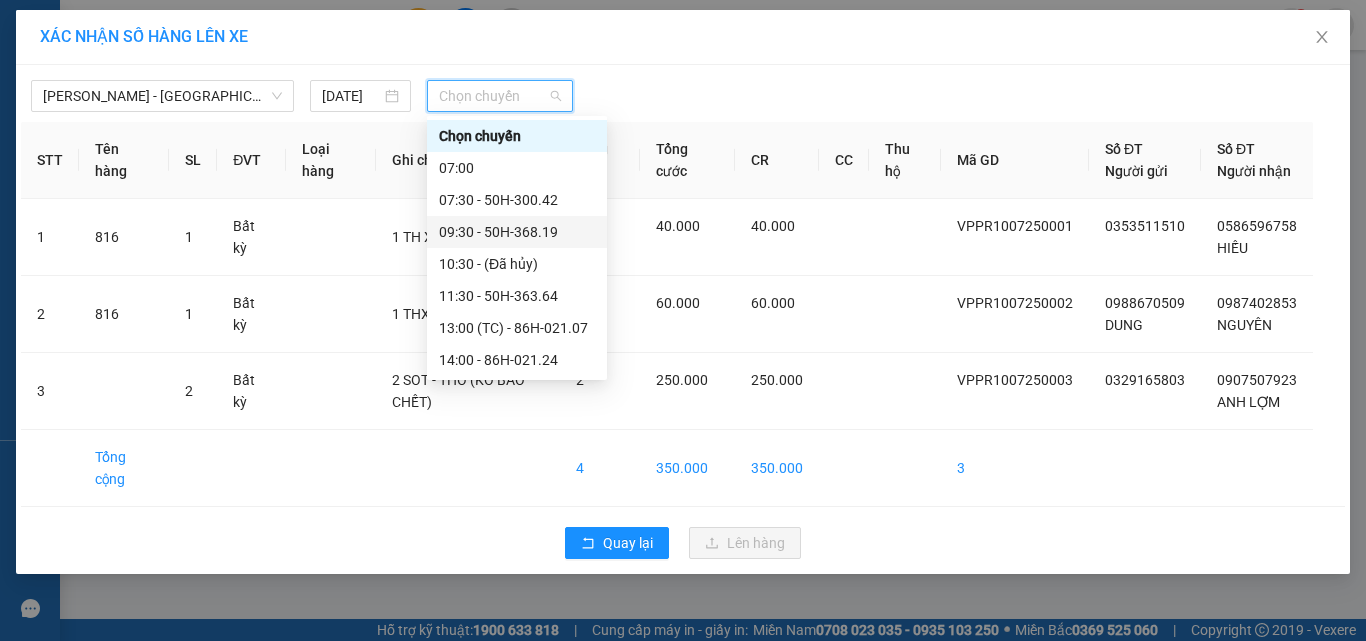 click on "09:30     - 50H-368.19" at bounding box center [517, 232] 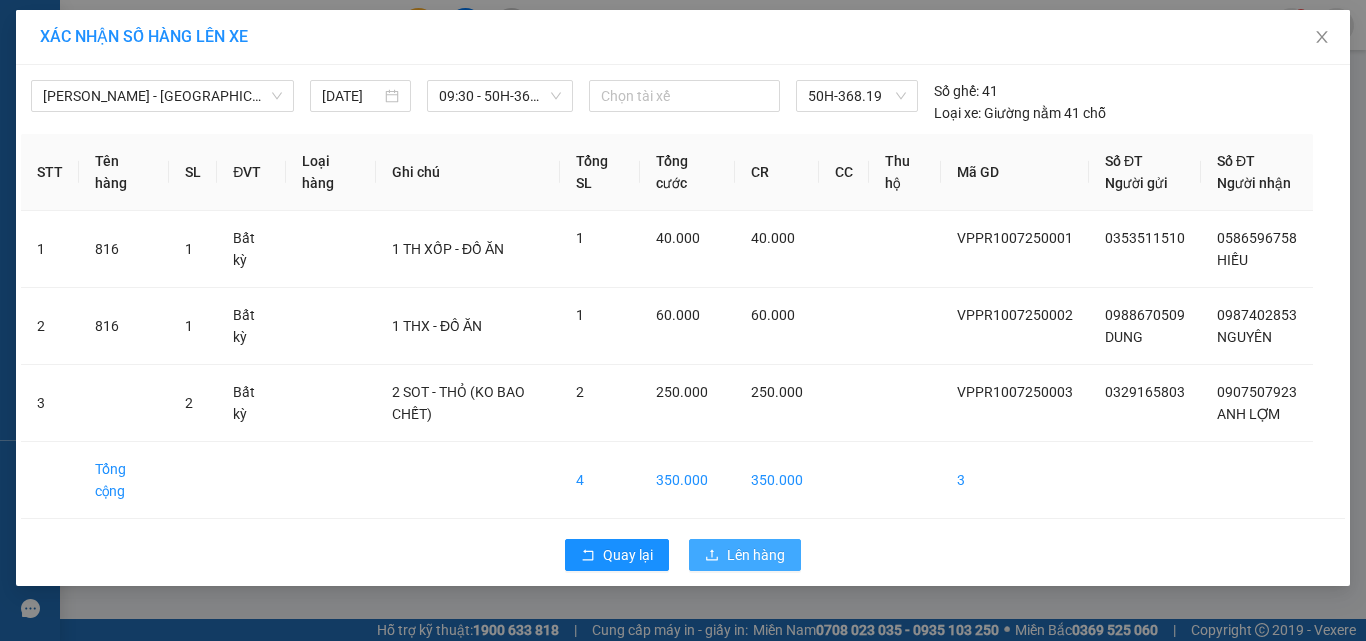 click on "Lên hàng" at bounding box center [745, 555] 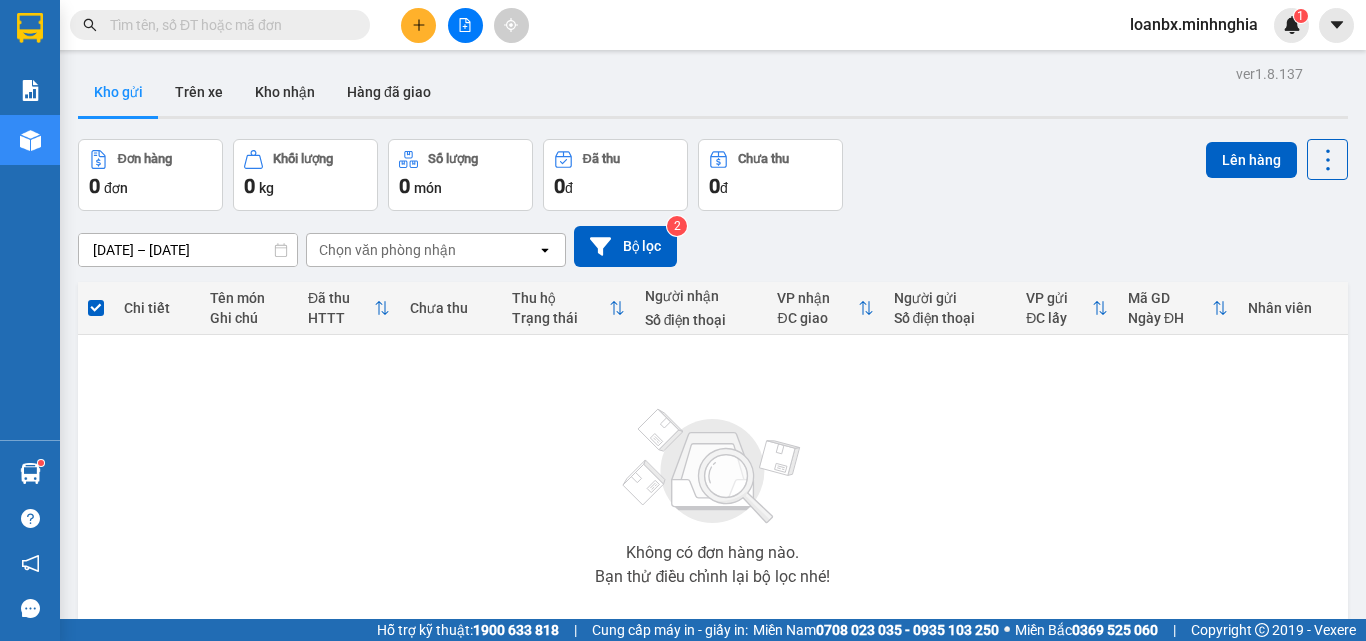click on "Kết quả tìm kiếm ( 0 )  Bộ lọc  Ngày tạo đơn gần nhất No Data loanbx.minhnghia 1" at bounding box center [683, 25] 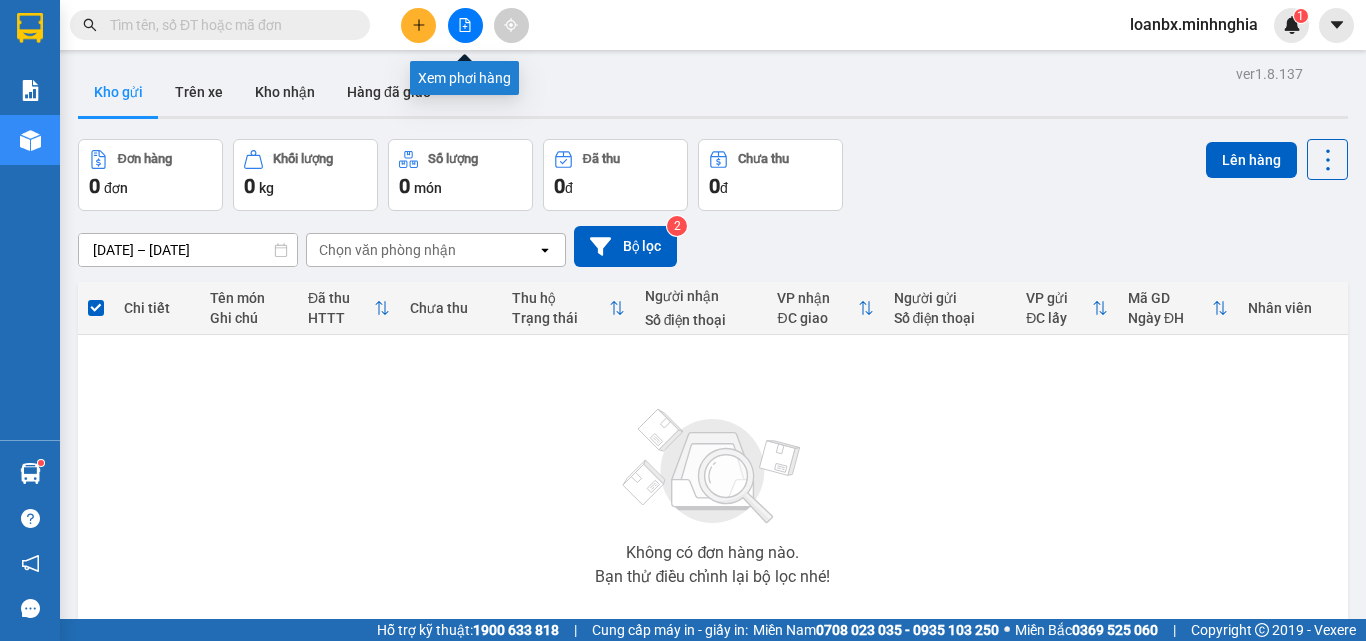 click at bounding box center [465, 25] 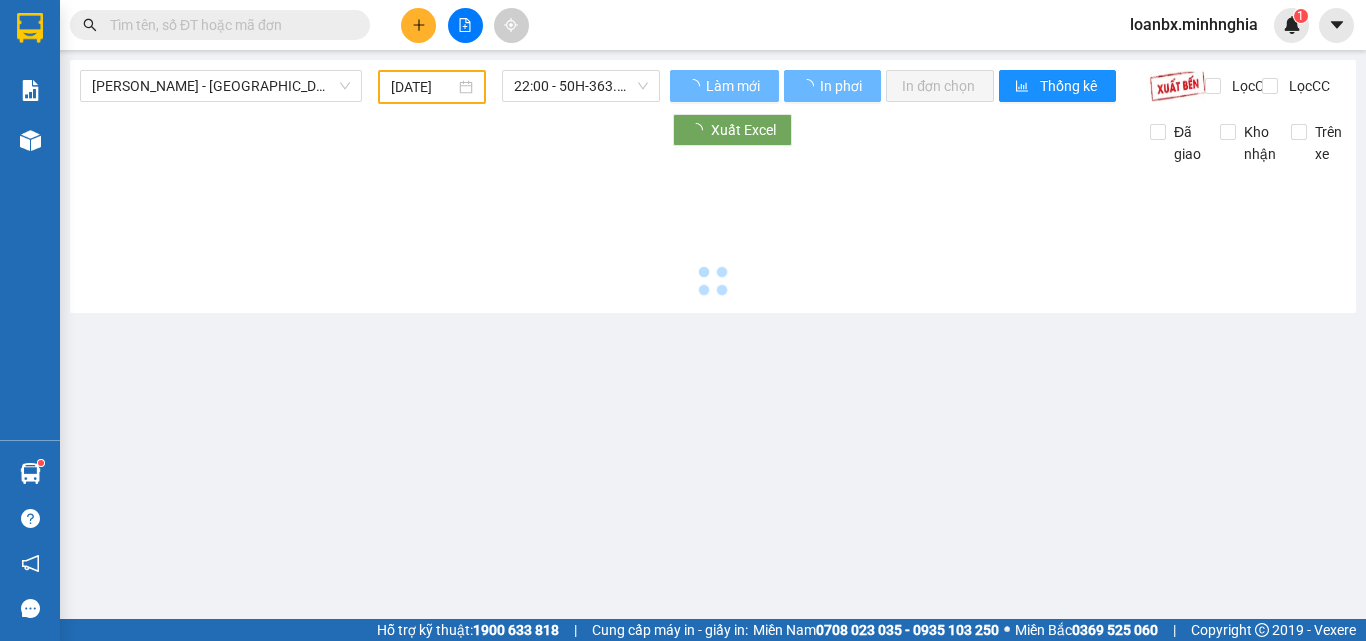 type on "[DATE]" 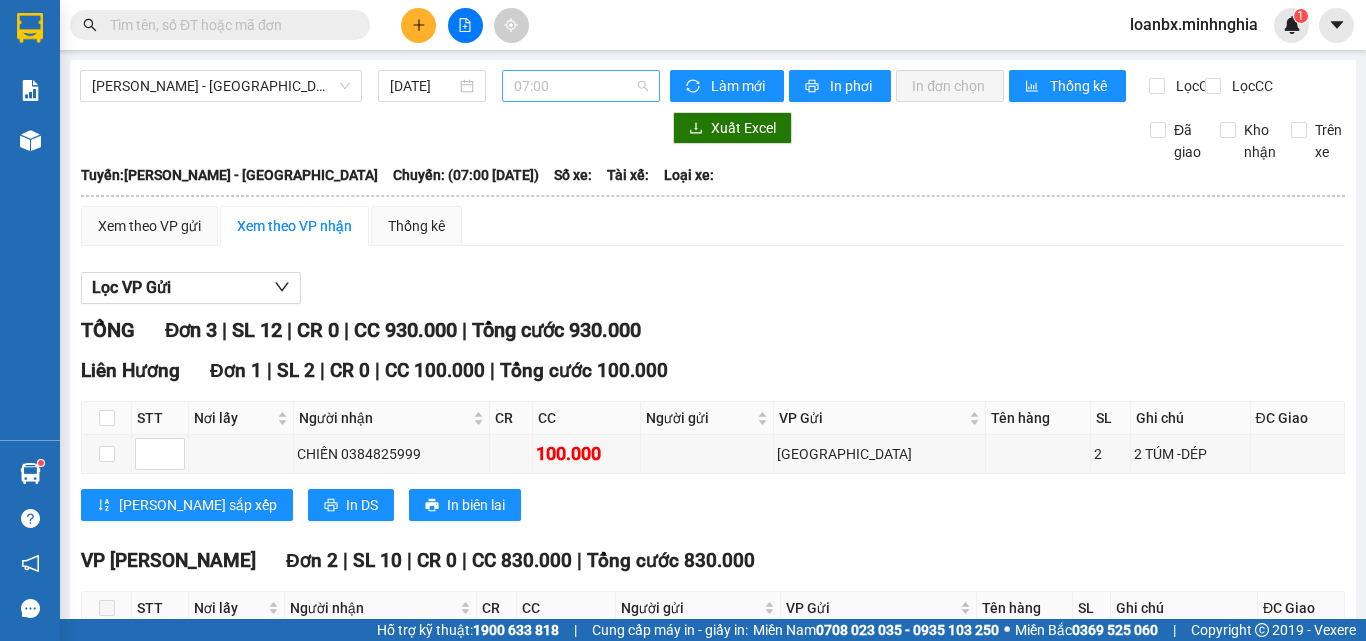 click on "07:00" at bounding box center (581, 86) 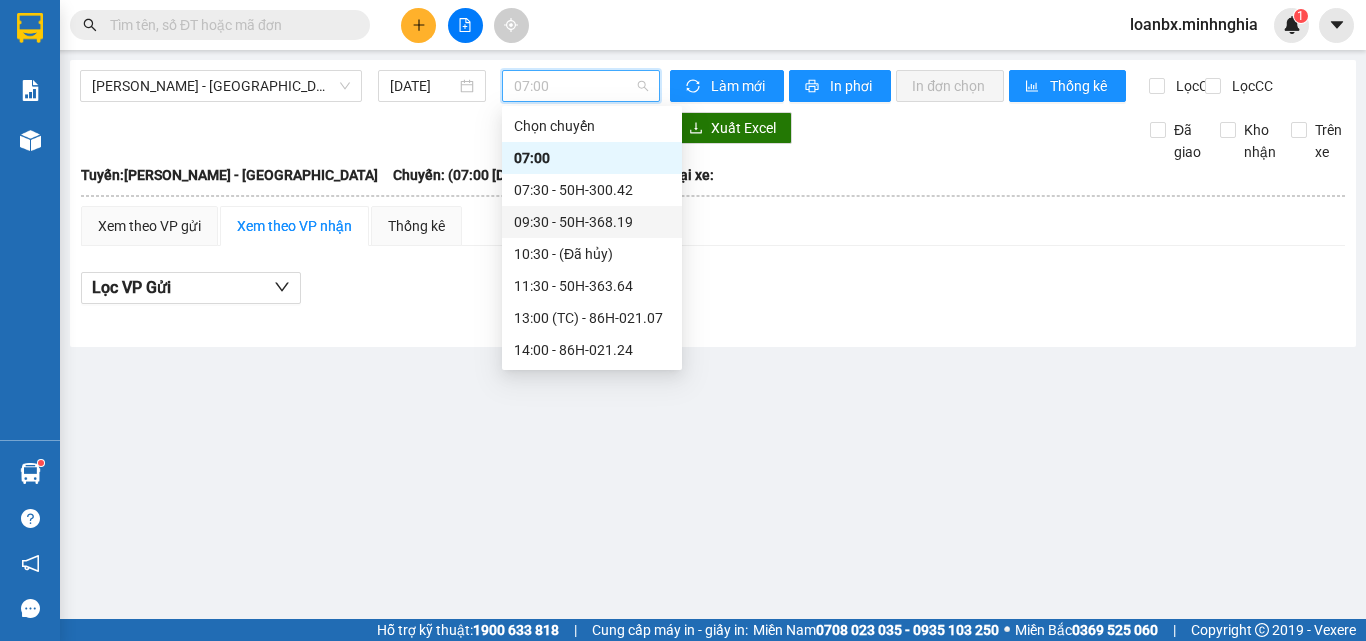 click on "09:30     - 50H-368.19" at bounding box center [592, 222] 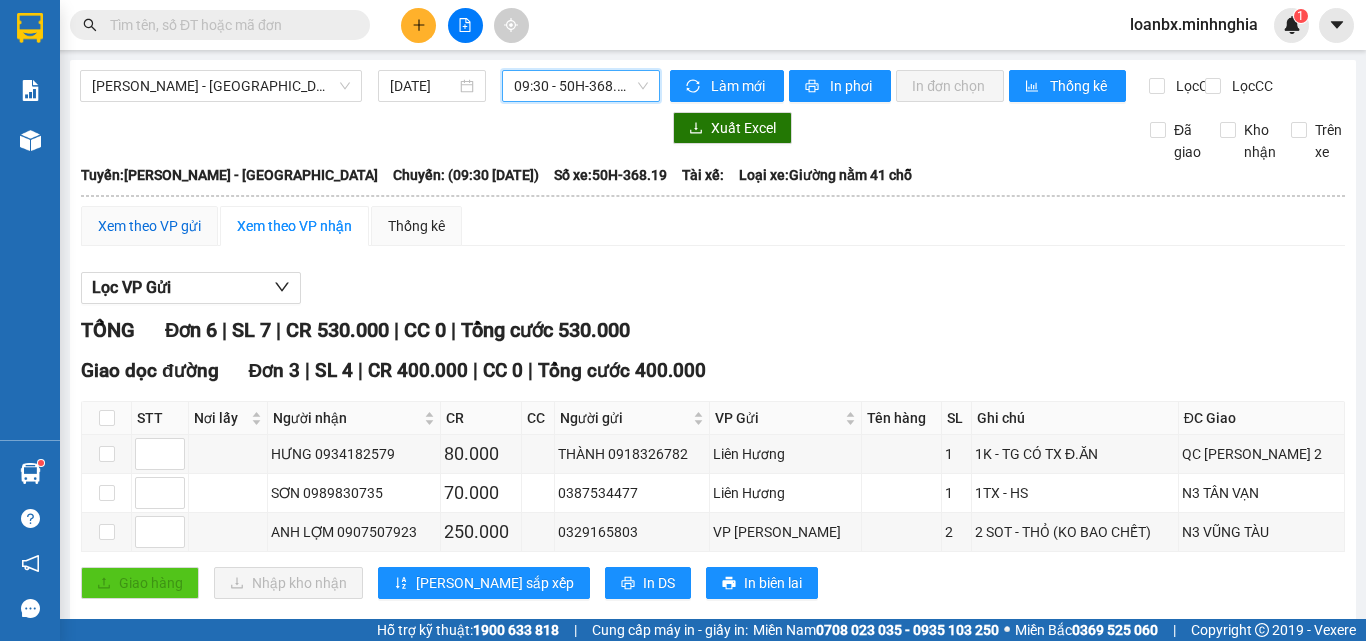 click on "Xem theo VP gửi" at bounding box center [149, 226] 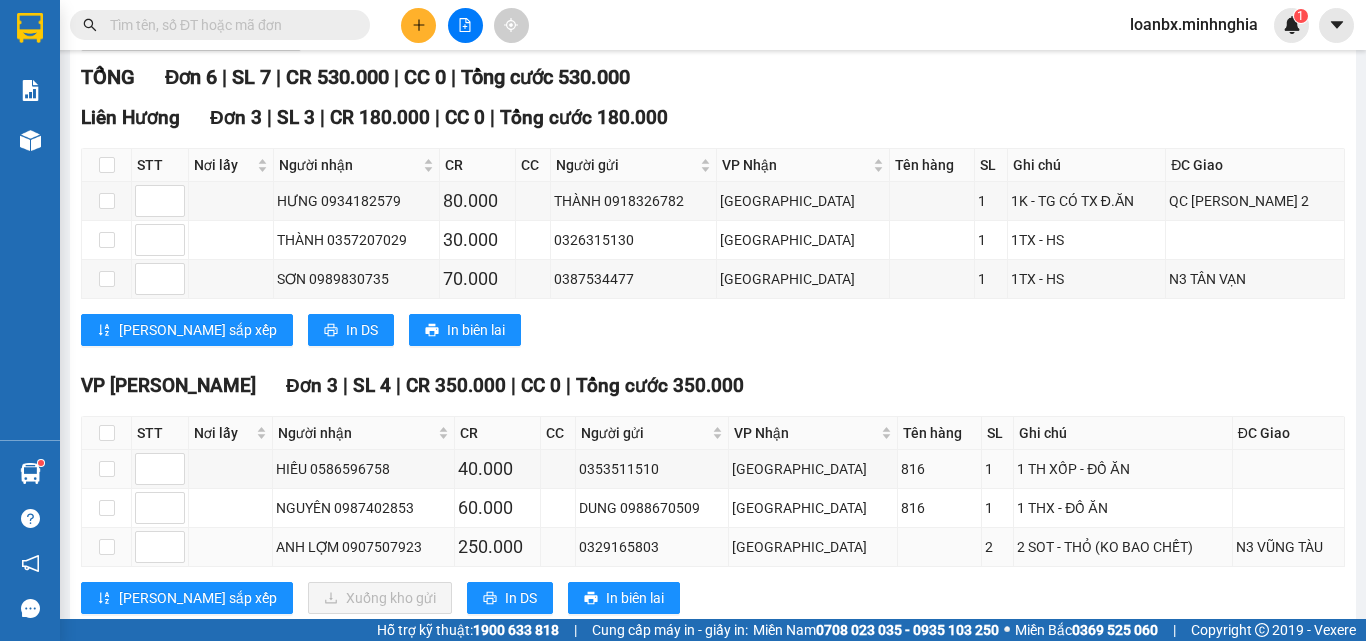 scroll, scrollTop: 321, scrollLeft: 0, axis: vertical 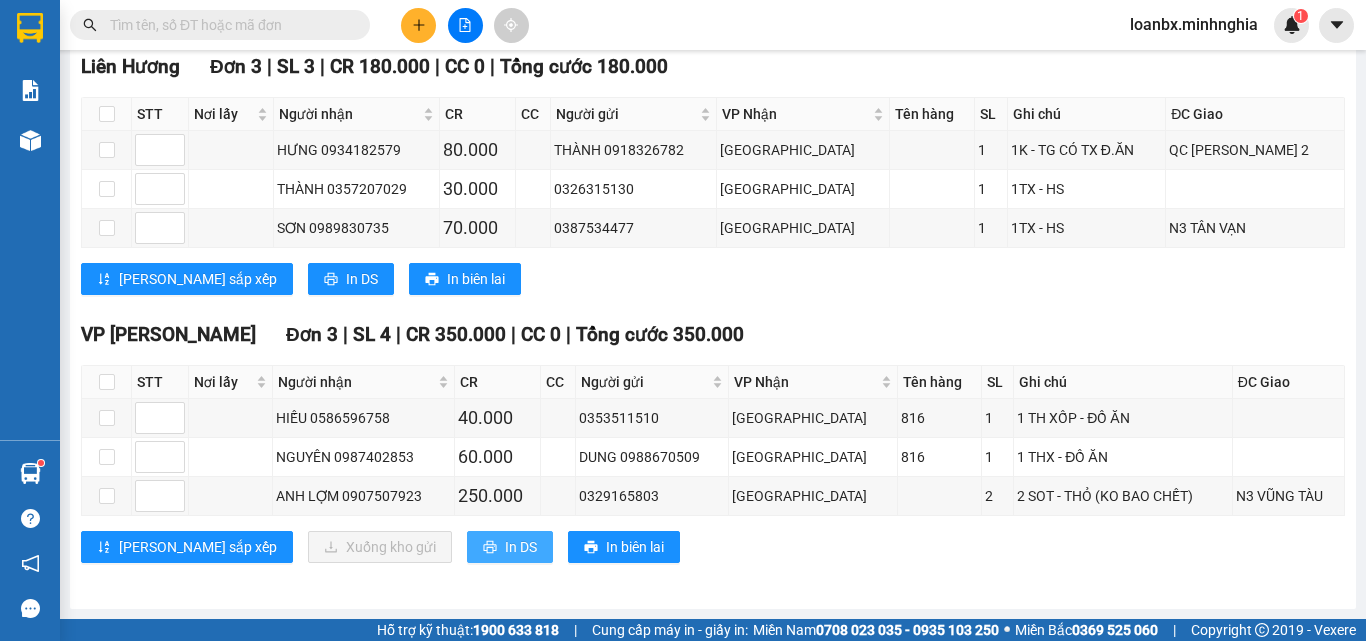 click on "In DS" at bounding box center [521, 547] 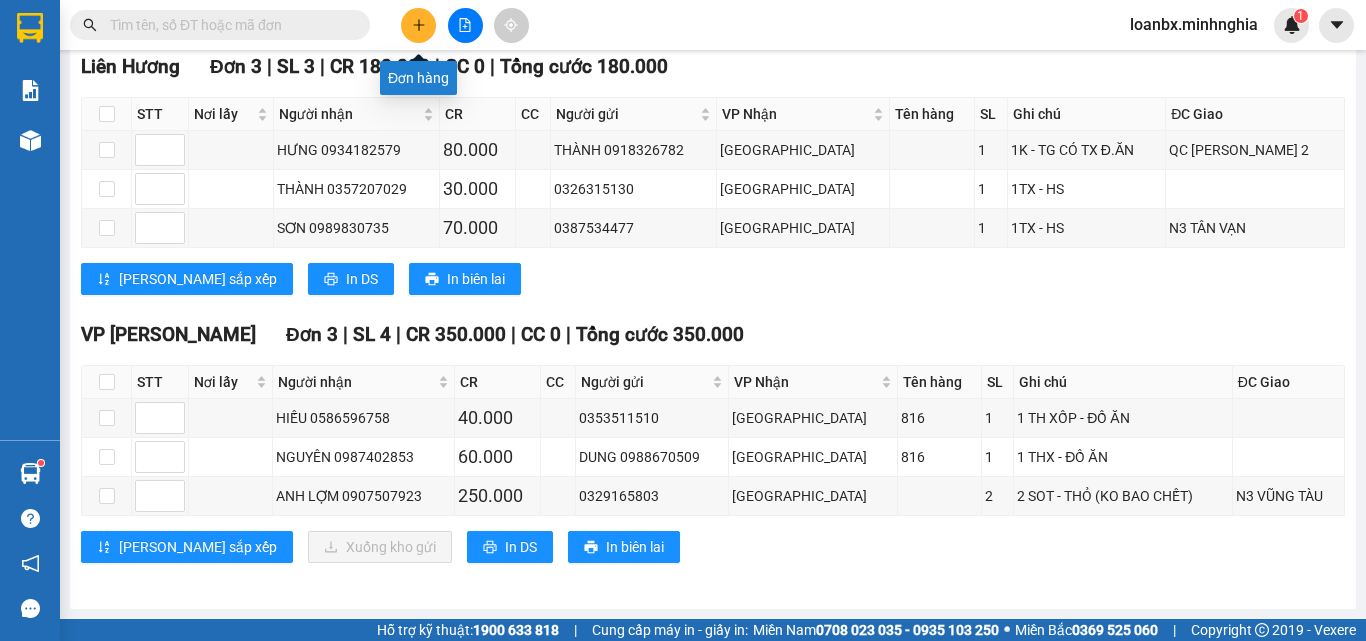 click at bounding box center [418, 25] 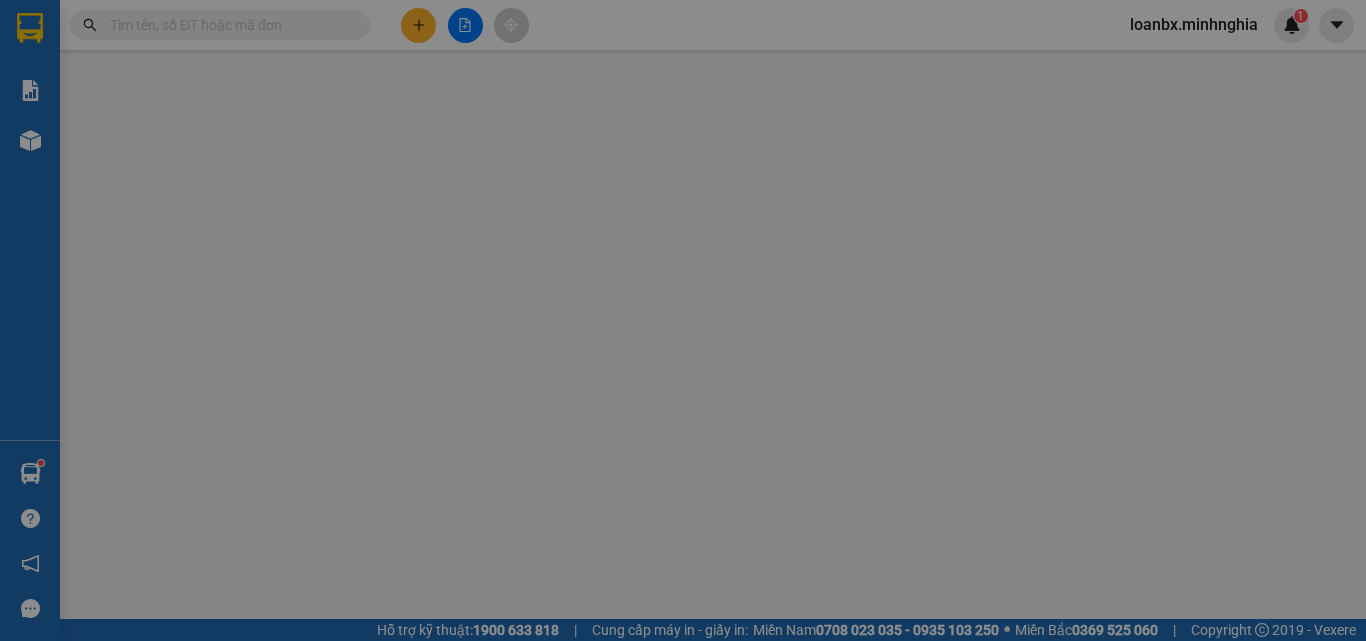 scroll, scrollTop: 0, scrollLeft: 0, axis: both 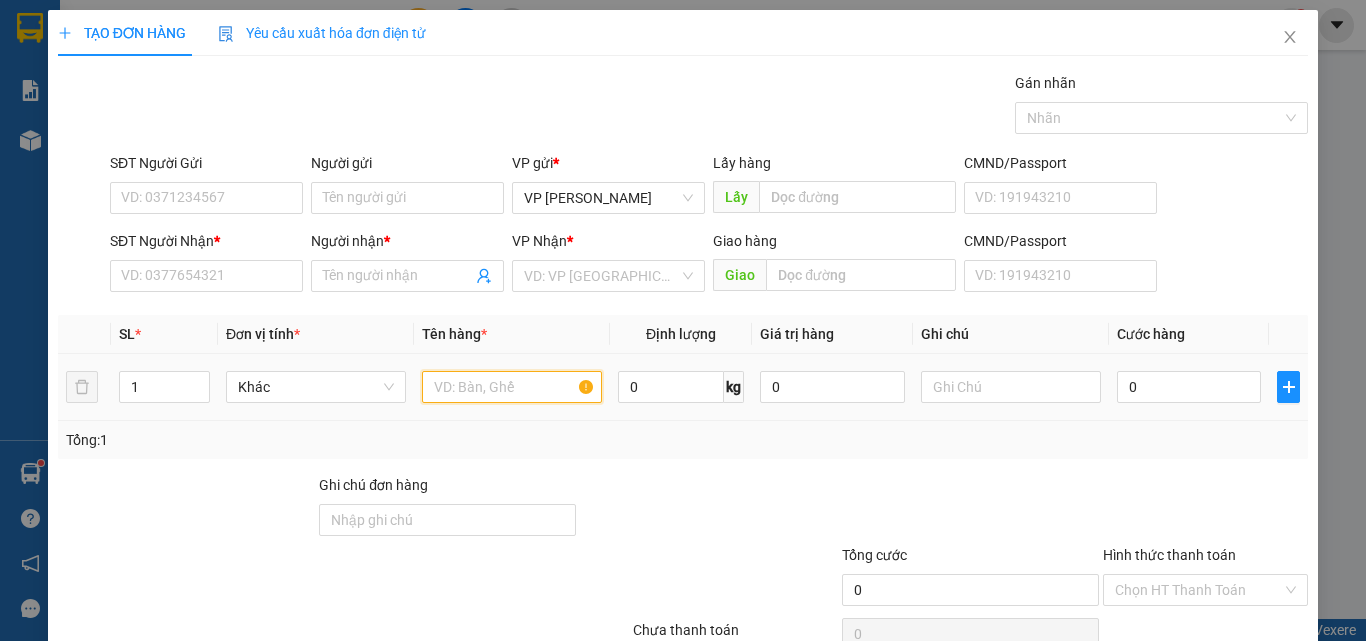 click at bounding box center (512, 387) 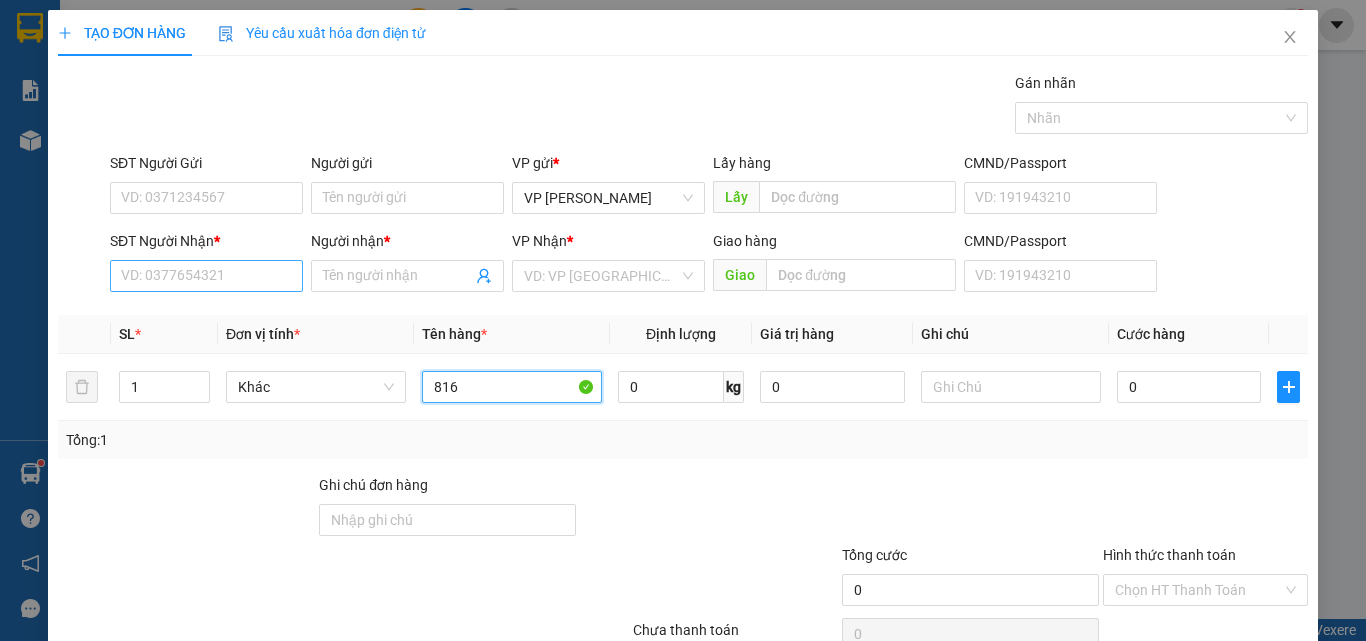 type on "816" 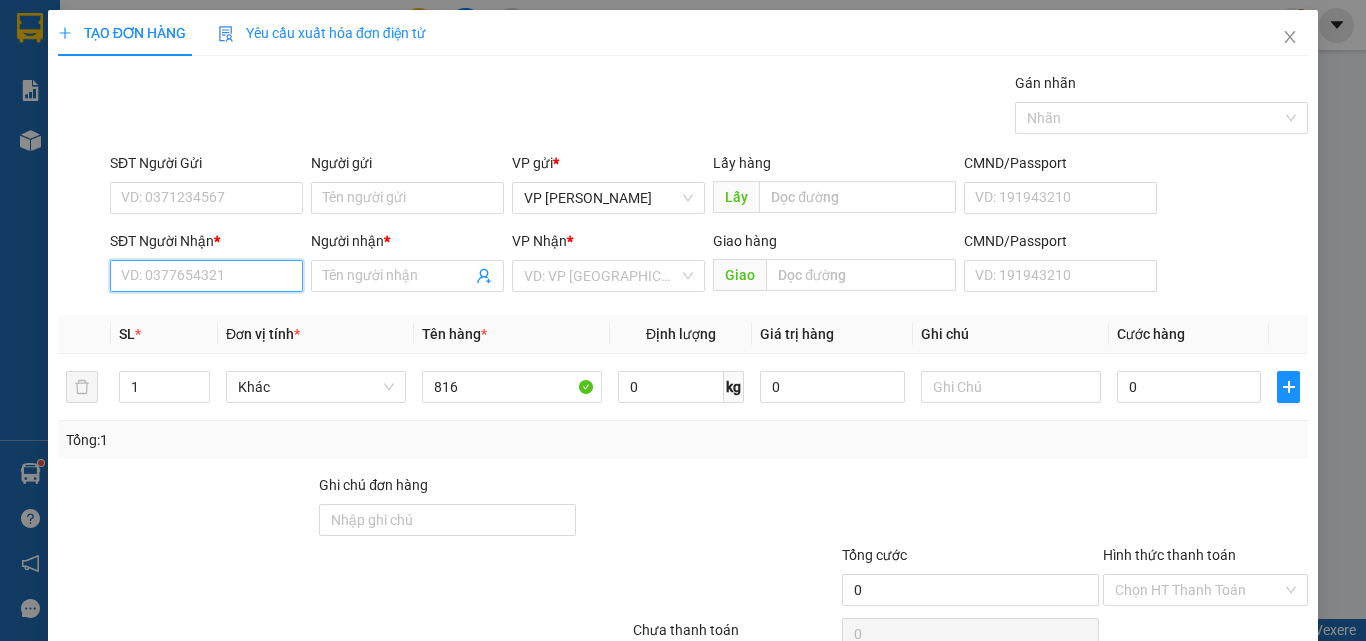 click on "SĐT Người Nhận  *" at bounding box center [206, 276] 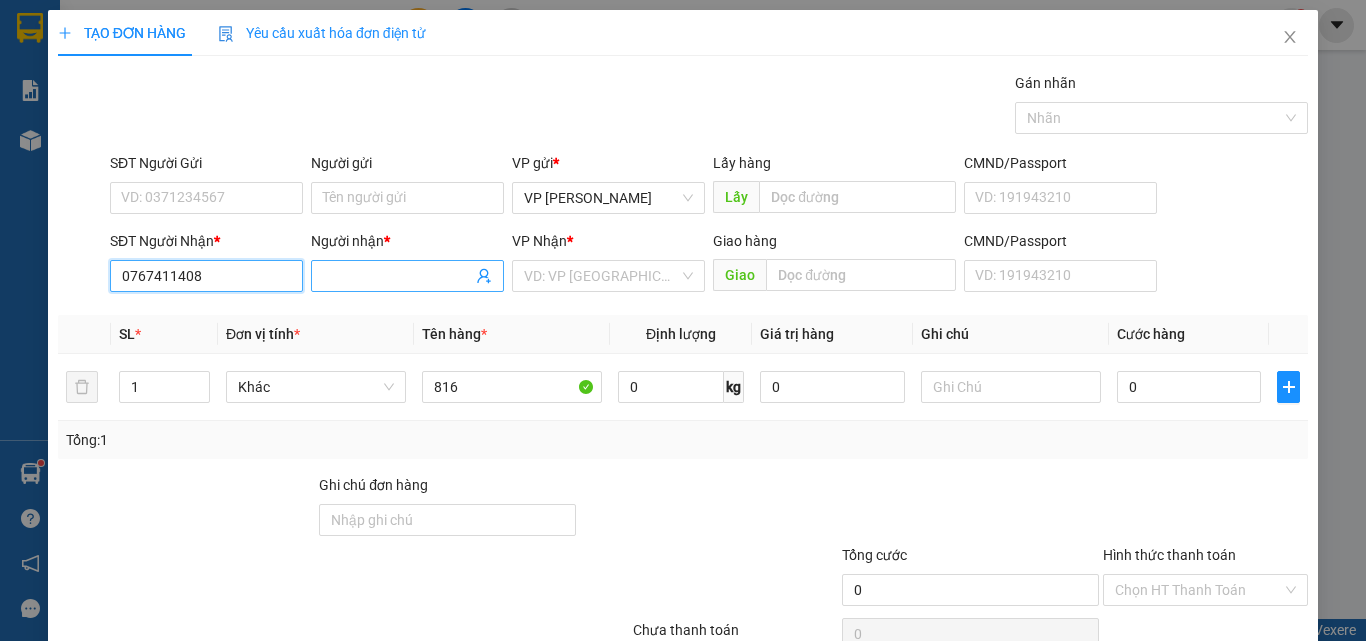 type on "0767411408" 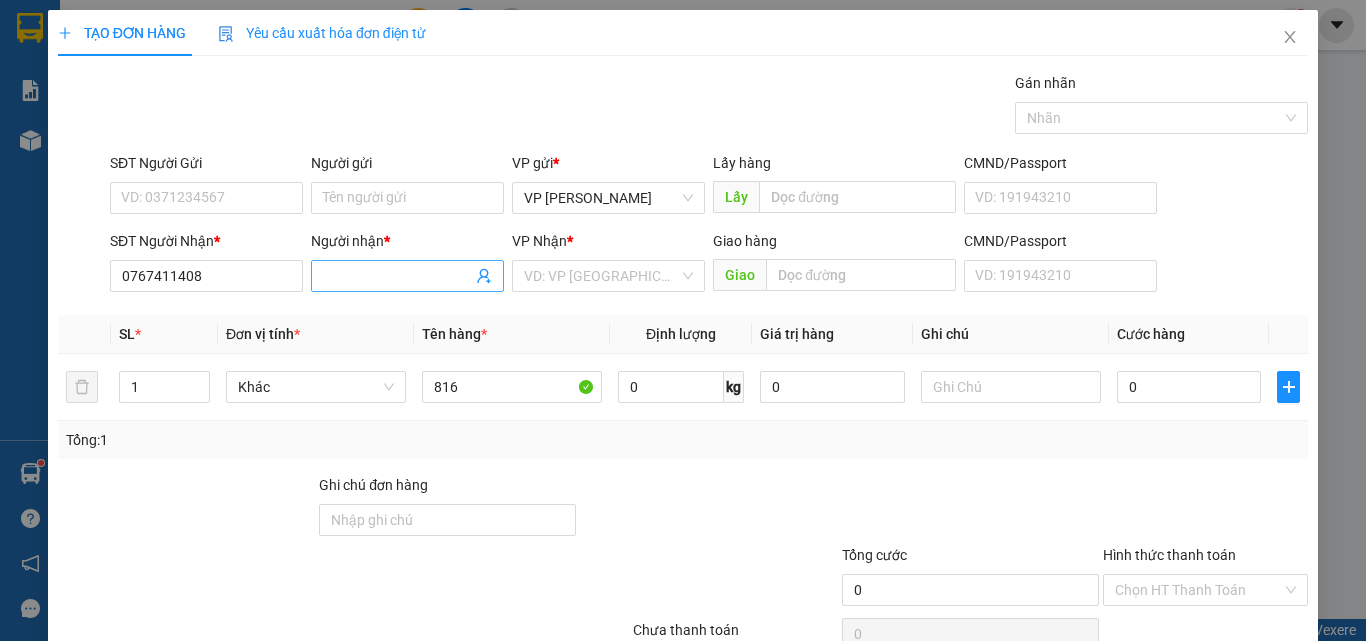 click on "Người nhận  *" at bounding box center (397, 276) 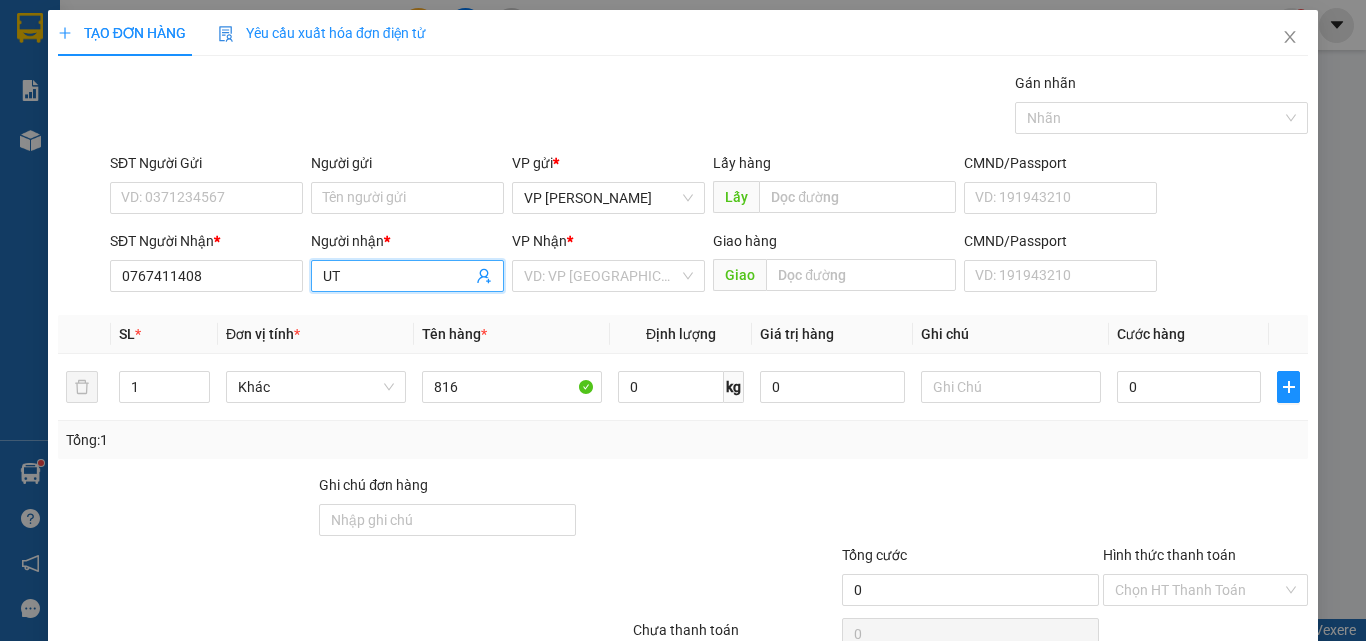 type on "U" 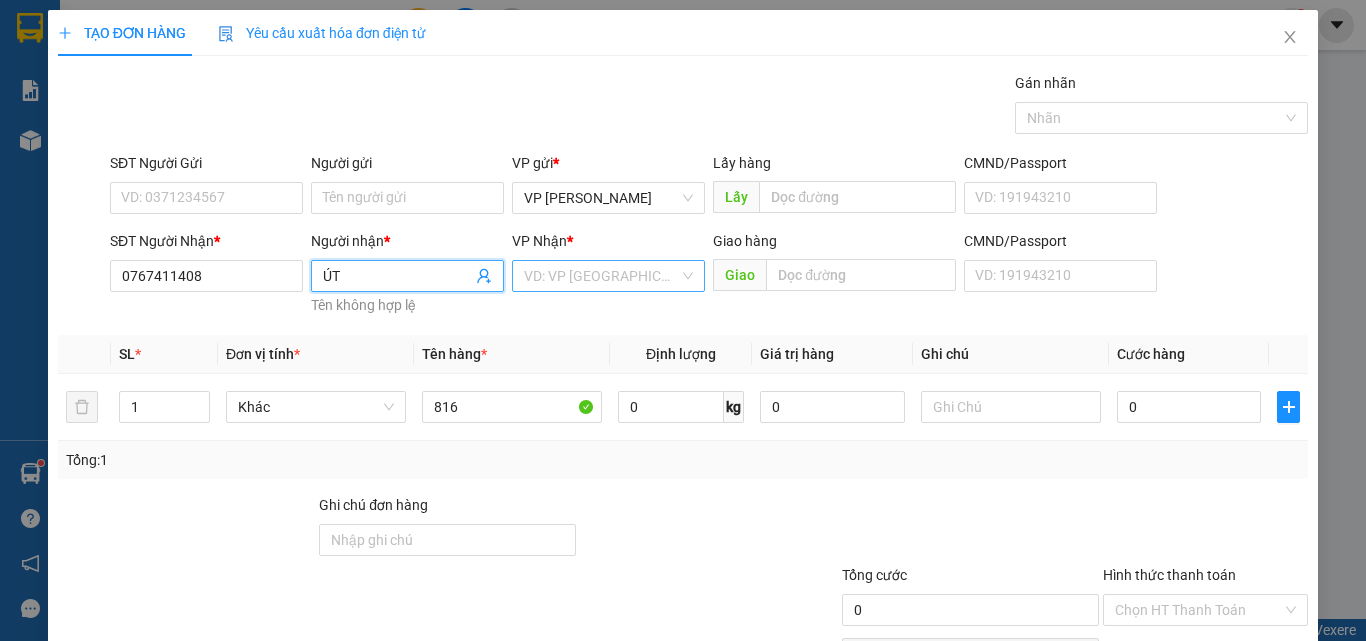 type on "ÚT" 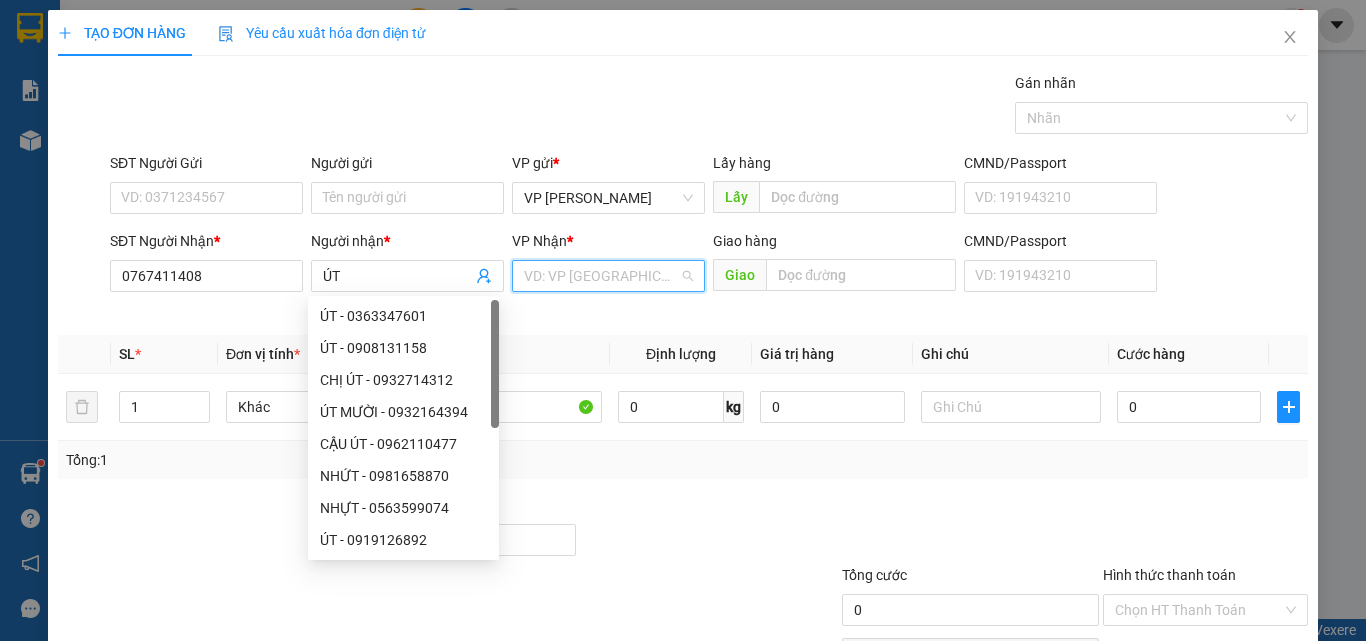 click at bounding box center [601, 276] 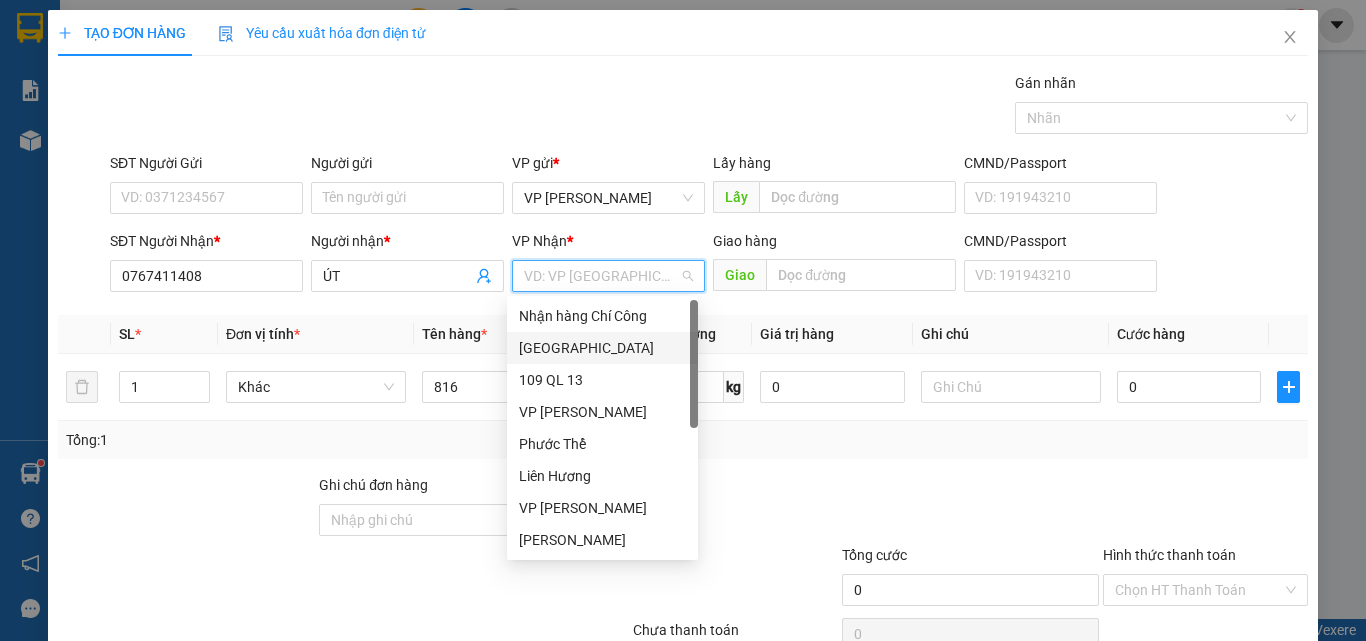 click on "[GEOGRAPHIC_DATA]" at bounding box center (602, 348) 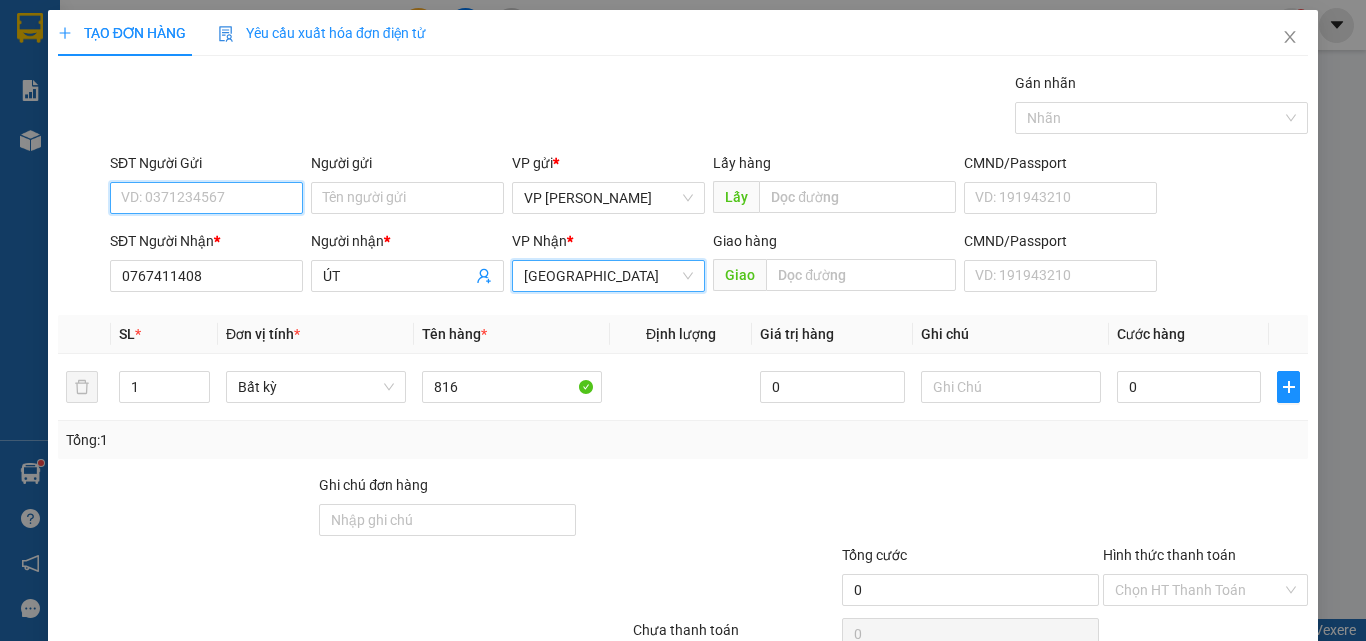 click on "SĐT Người Gửi" at bounding box center (206, 198) 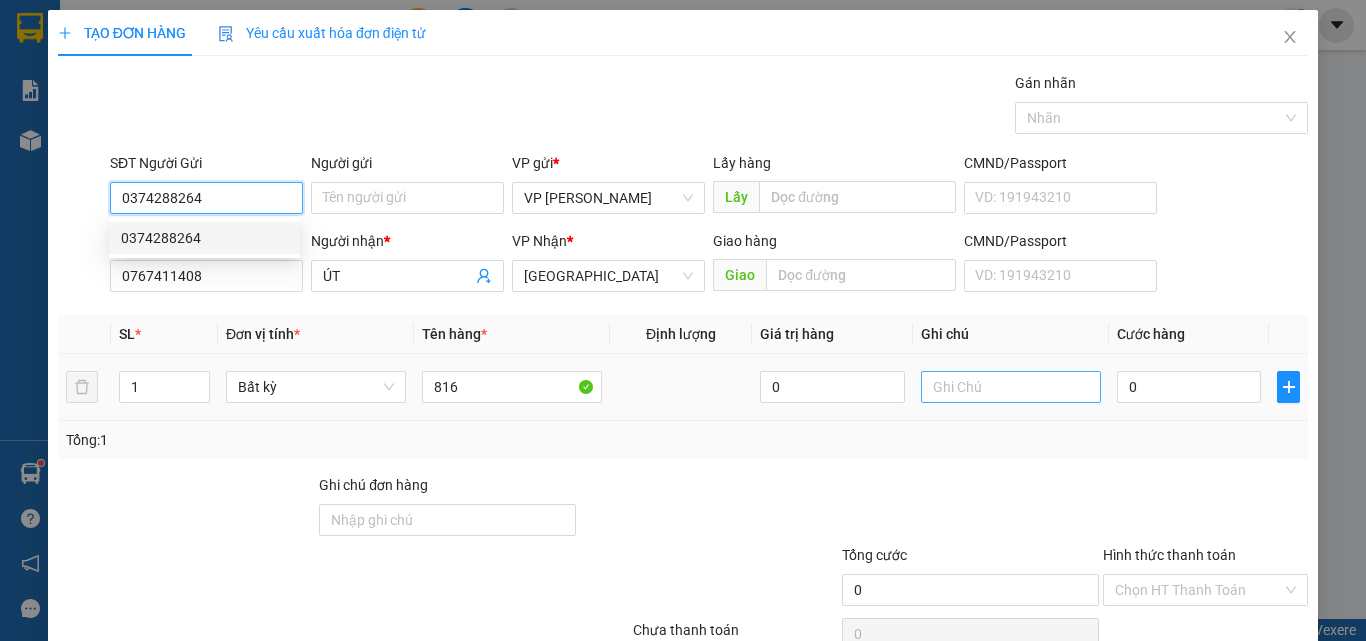 type on "0374288264" 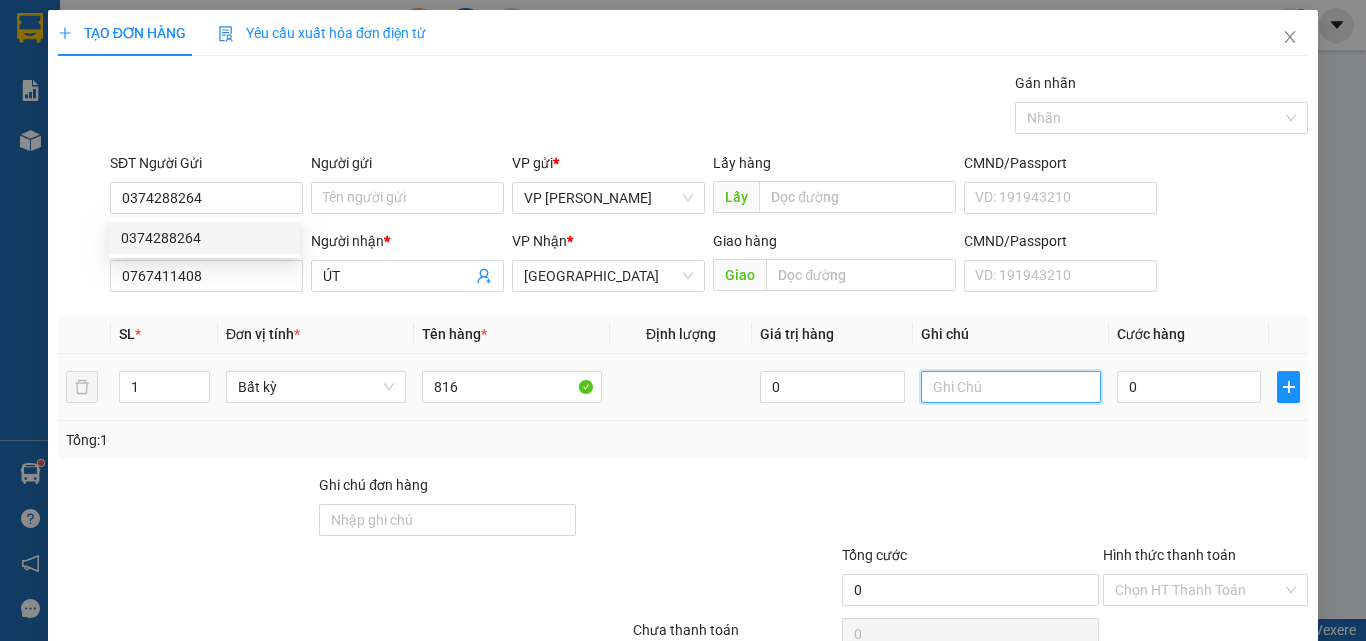 click at bounding box center (1011, 387) 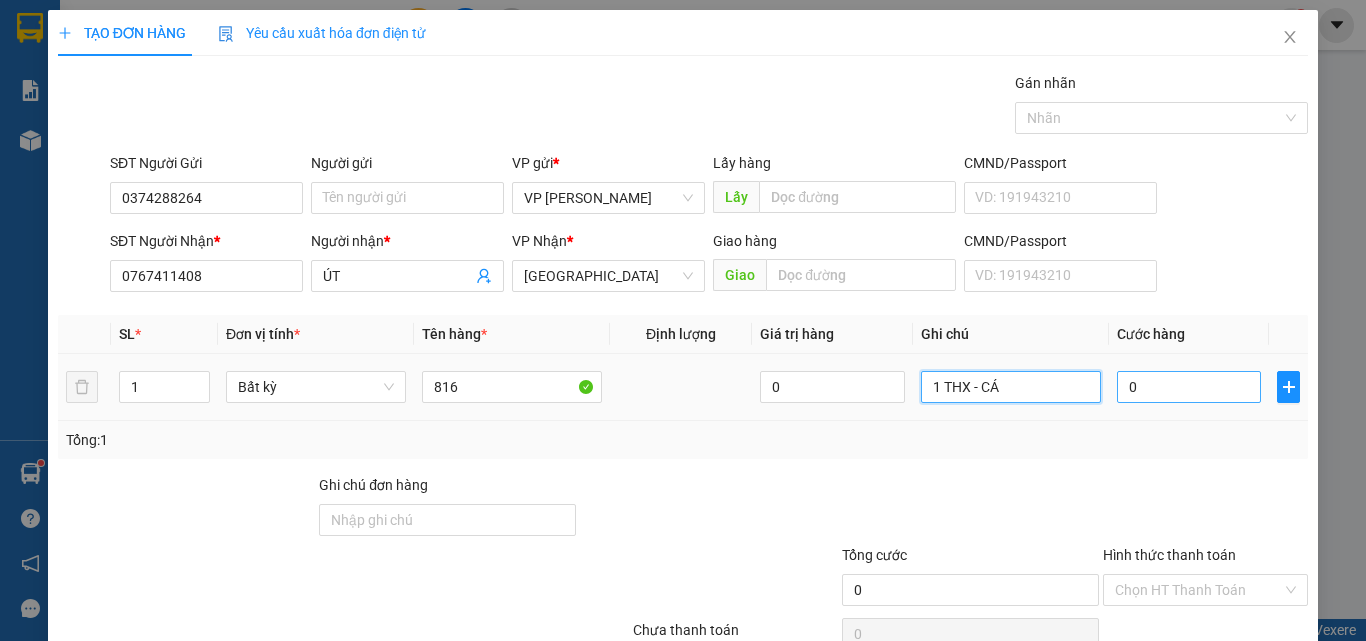 type on "1 THX - CÁ" 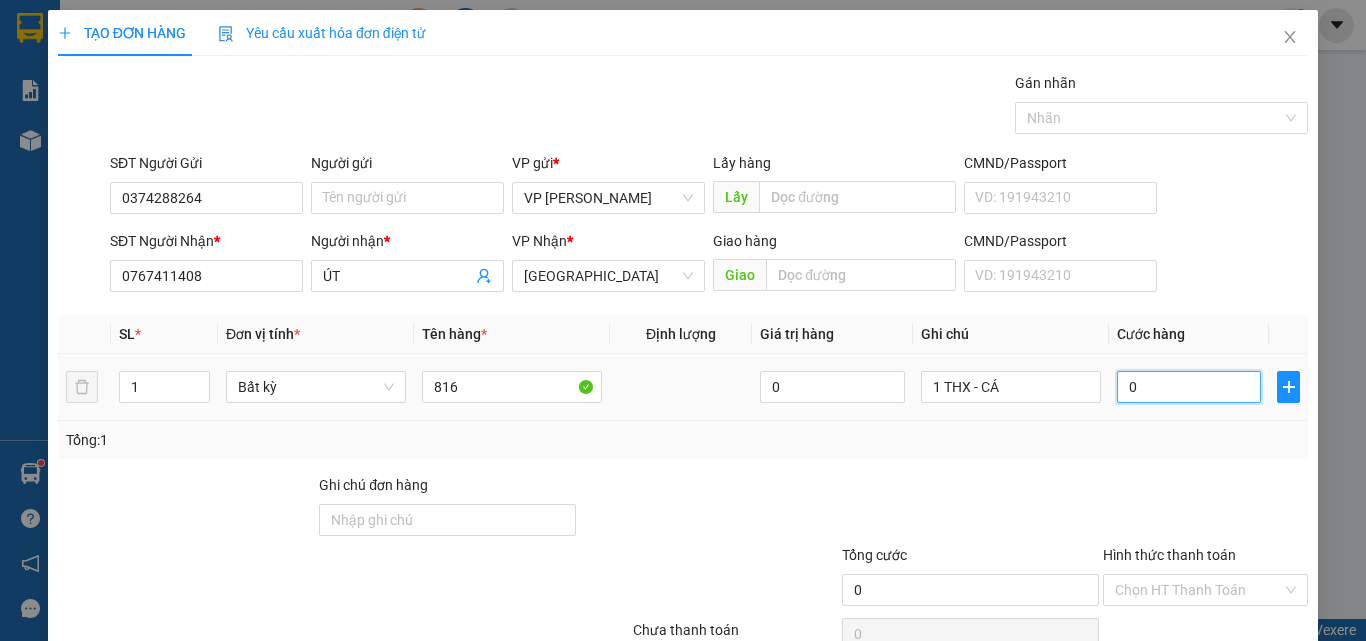 click on "0" at bounding box center (1189, 387) 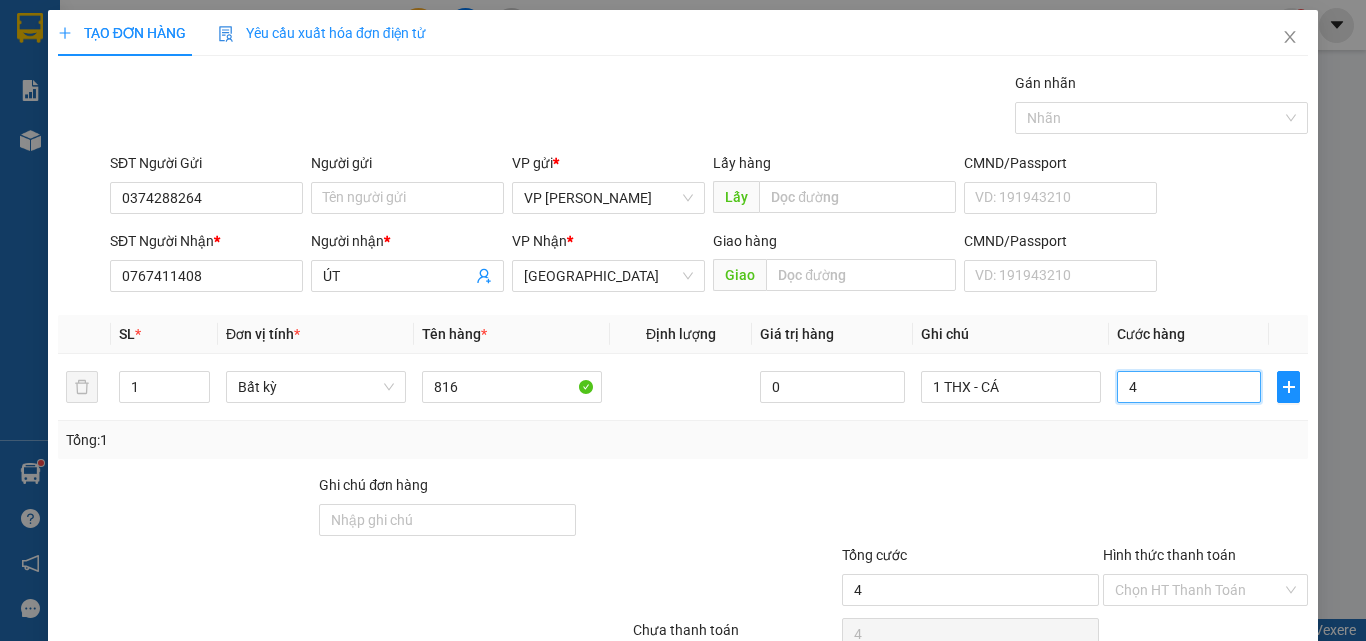 type on "40" 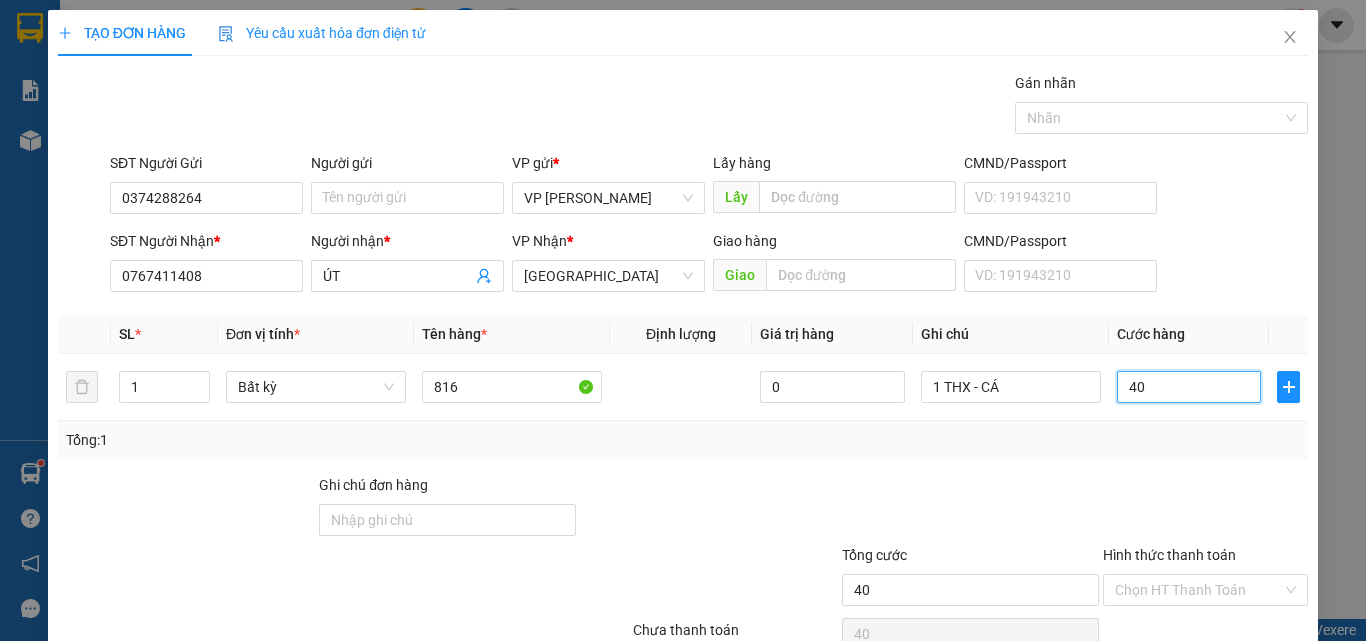 scroll, scrollTop: 99, scrollLeft: 0, axis: vertical 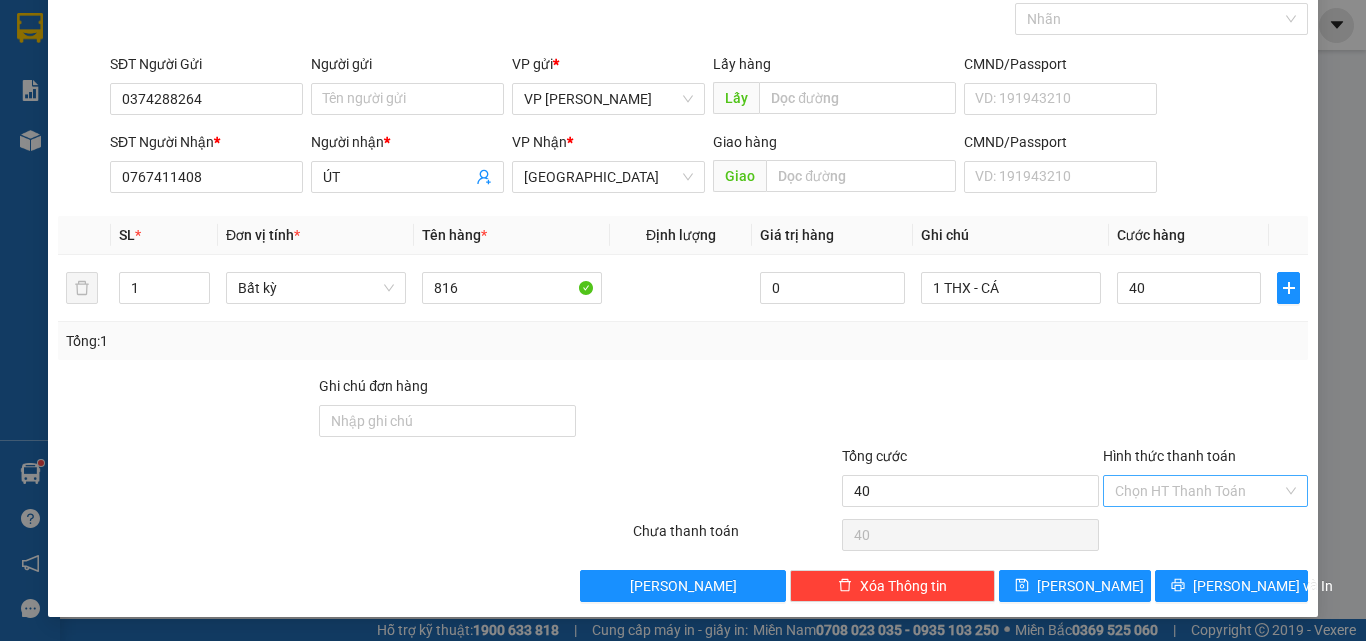 type on "40.000" 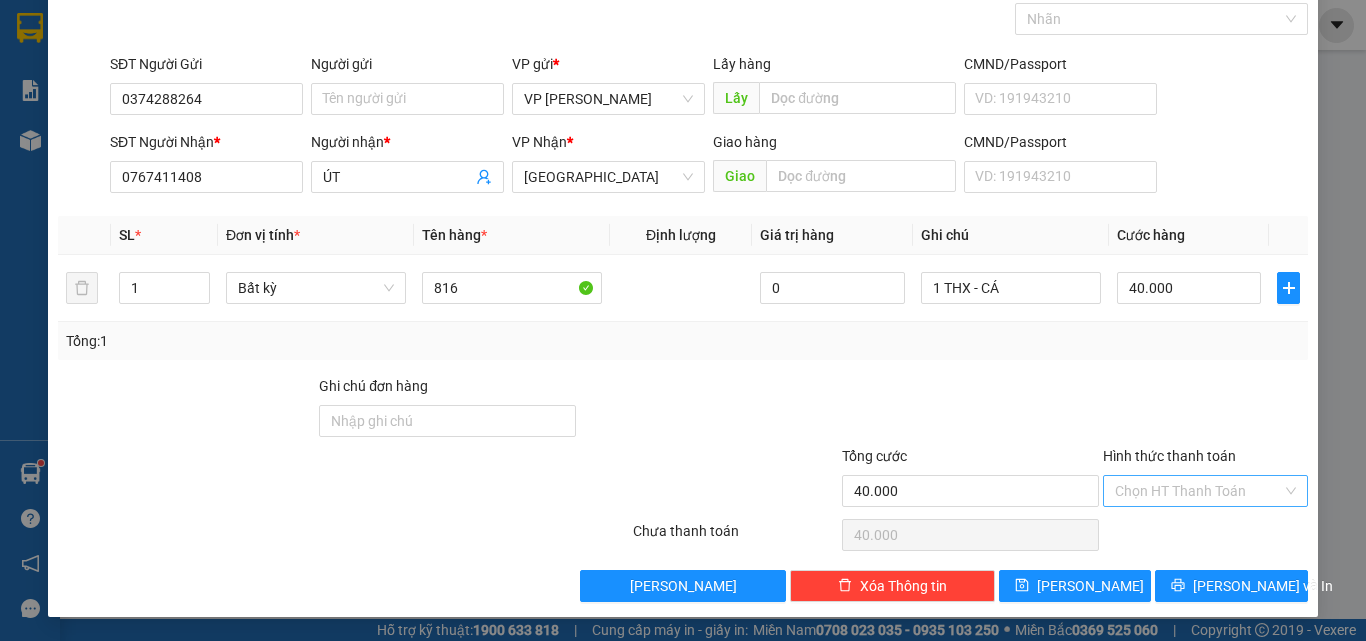 click on "Hình thức thanh toán" at bounding box center [1198, 491] 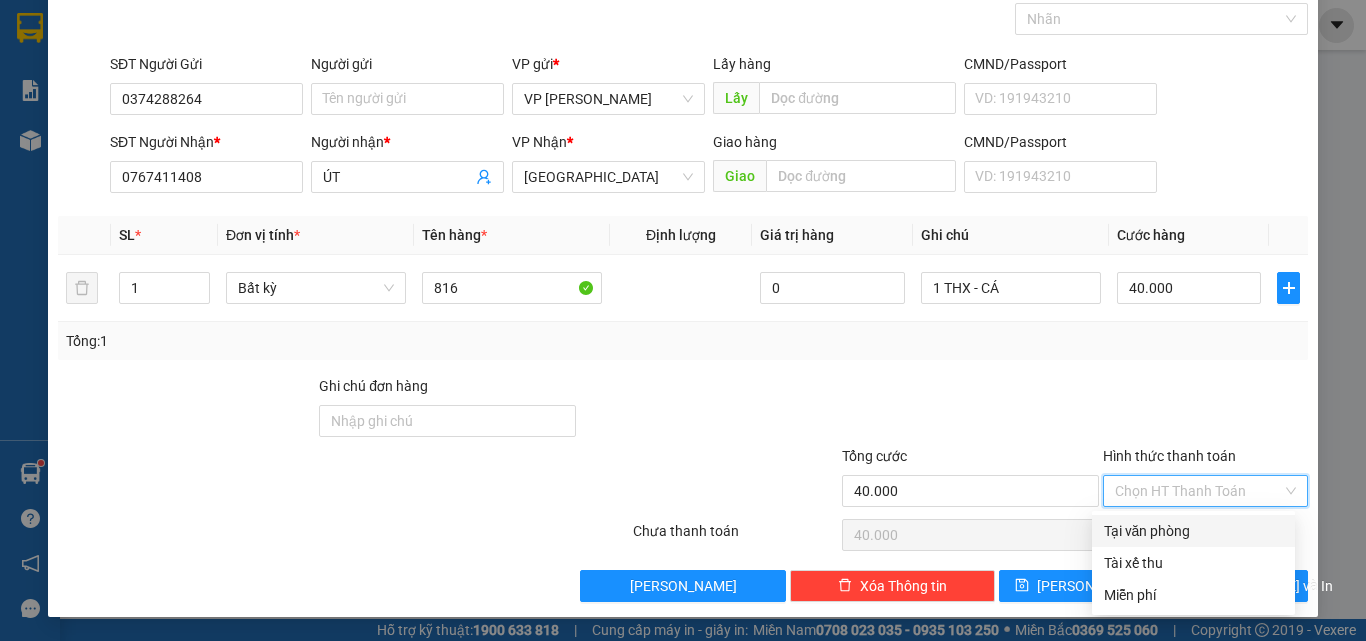 drag, startPoint x: 1175, startPoint y: 522, endPoint x: 1183, endPoint y: 555, distance: 33.955853 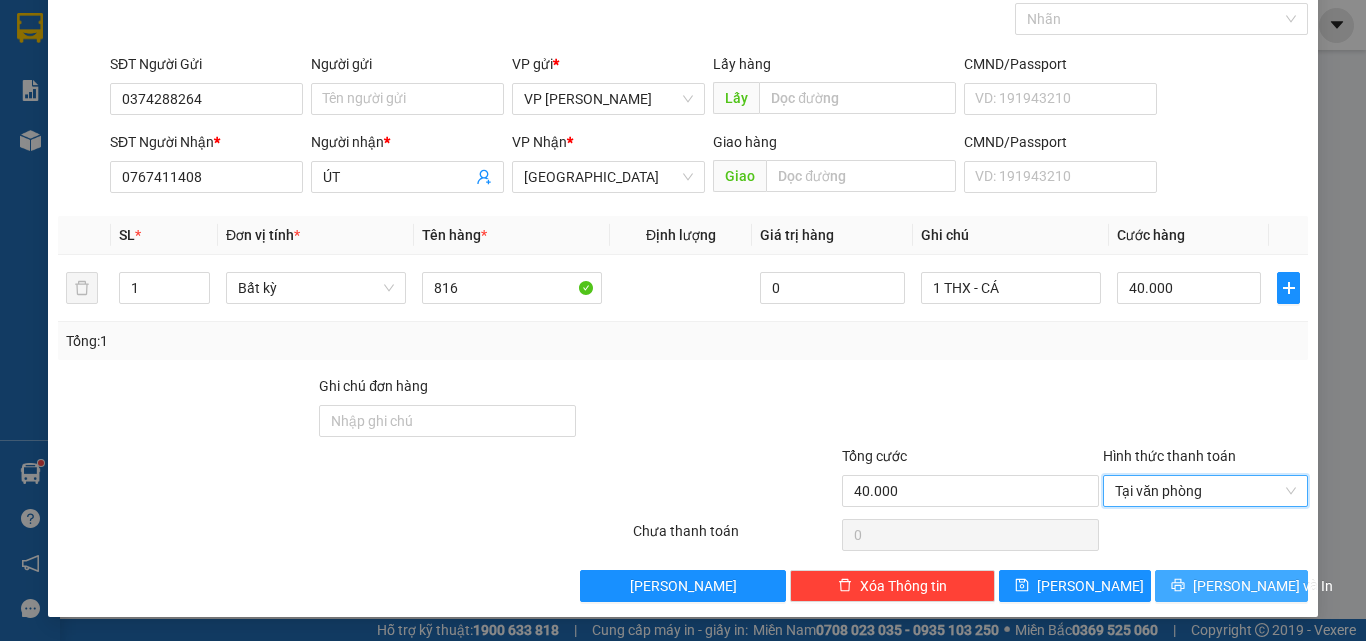 click on "[PERSON_NAME] và In" at bounding box center (1263, 586) 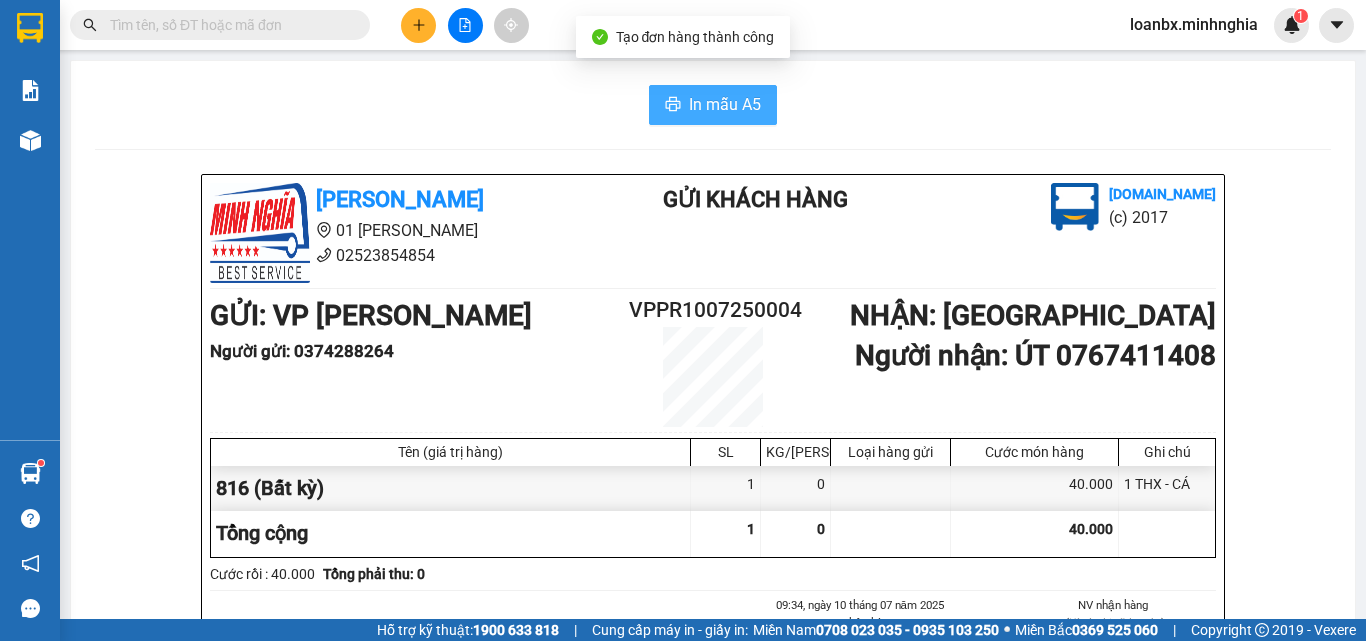 click on "In mẫu A5" at bounding box center (725, 104) 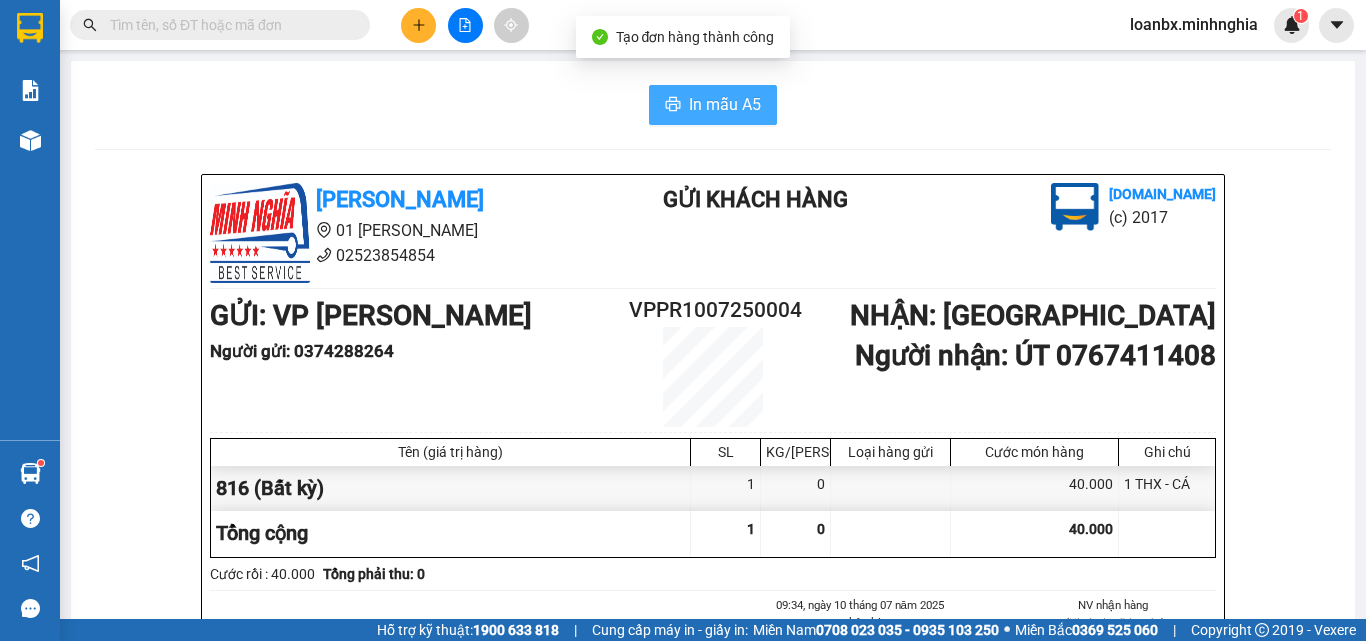 scroll, scrollTop: 0, scrollLeft: 0, axis: both 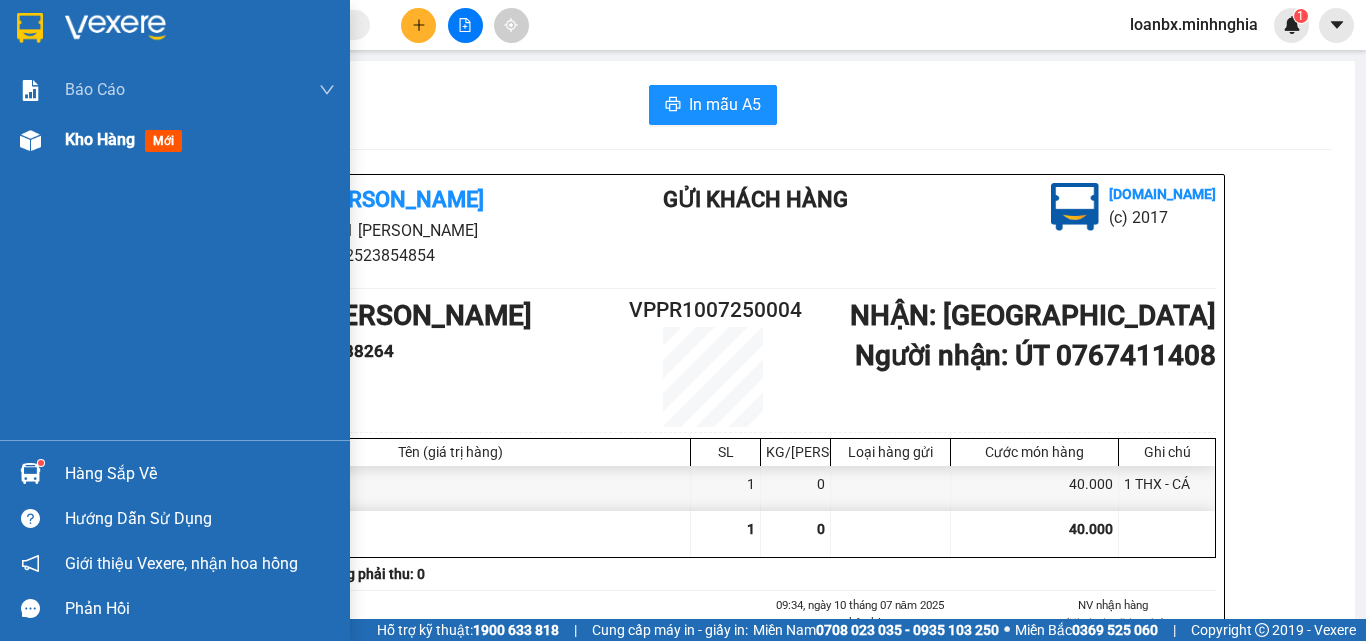 click on "Kho hàng mới" at bounding box center [175, 140] 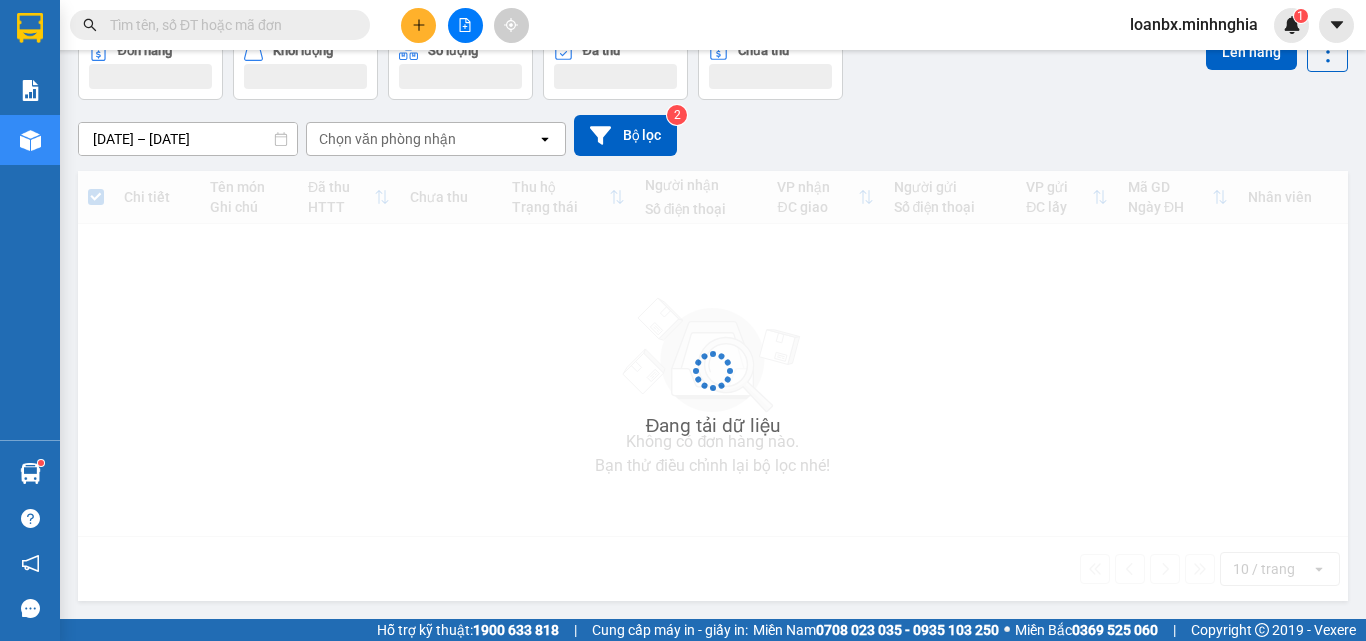 scroll, scrollTop: 8, scrollLeft: 0, axis: vertical 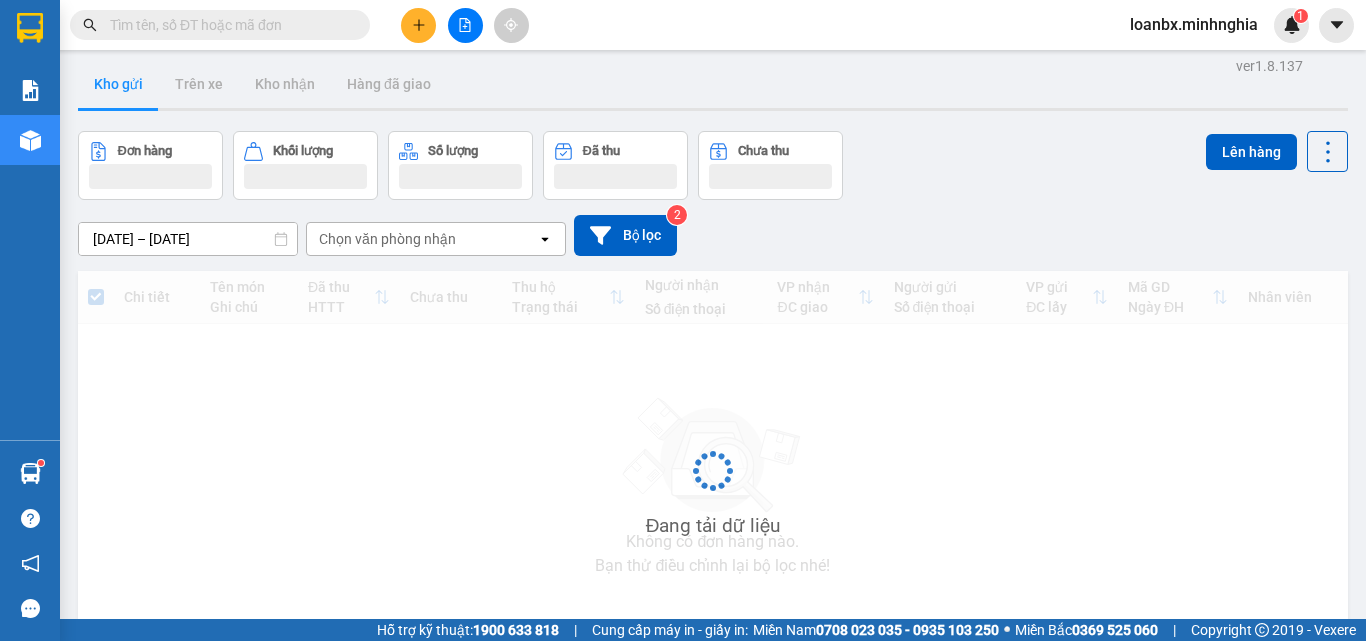 click on "Đang tải dữ liệu" at bounding box center (713, 486) 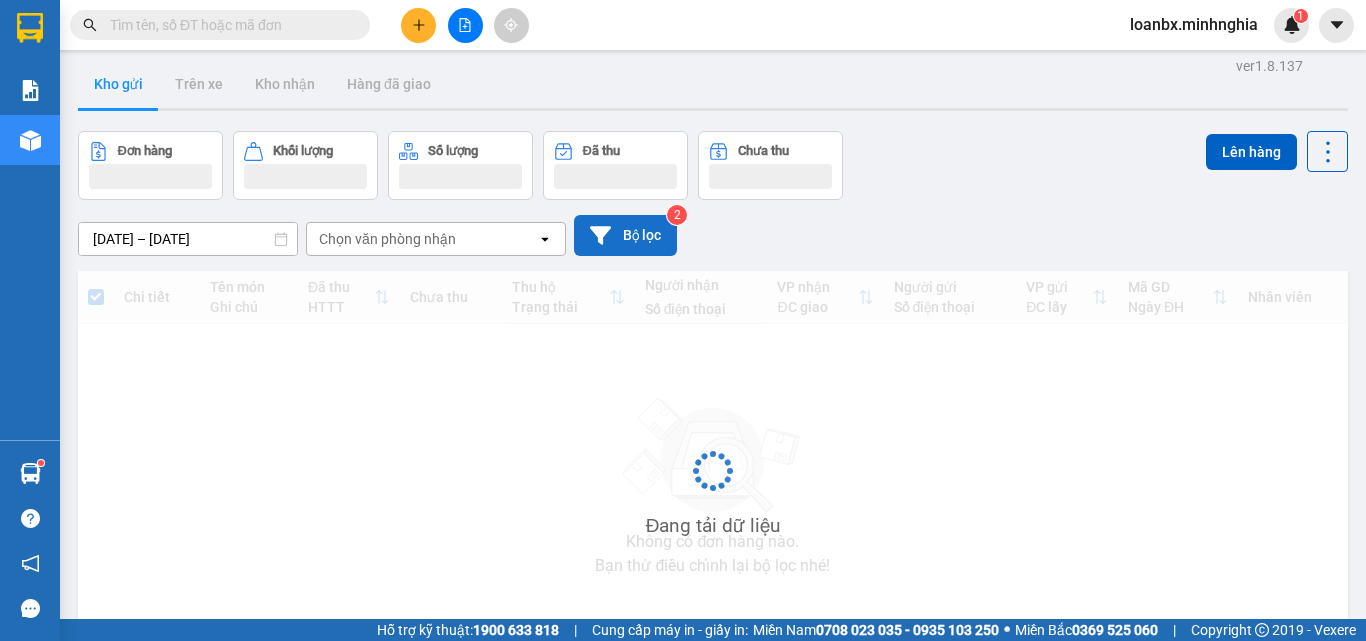 click on "Bộ lọc" at bounding box center [625, 235] 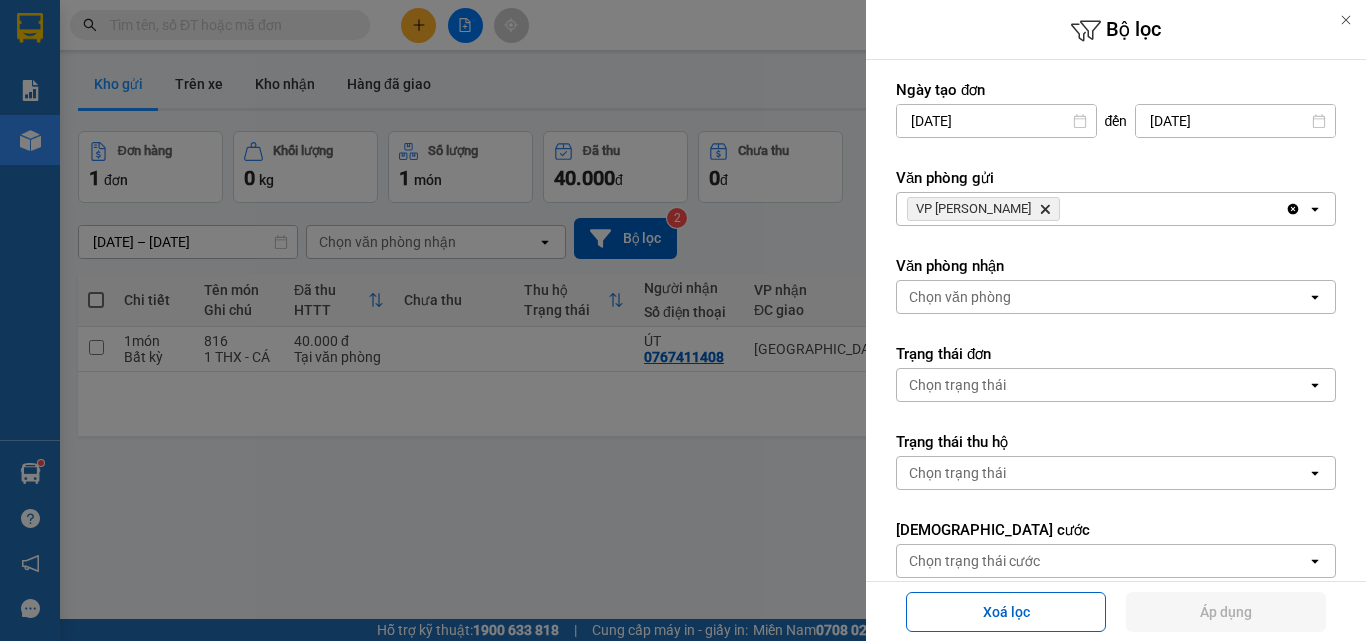 click at bounding box center (683, 320) 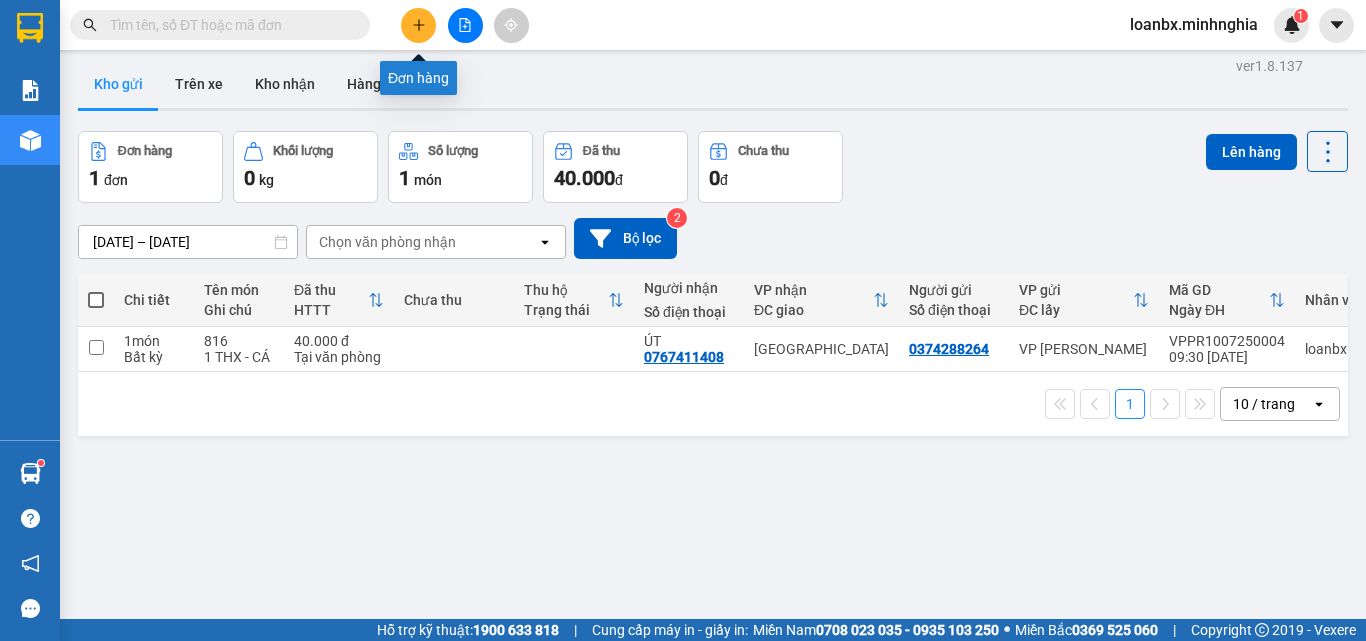 click 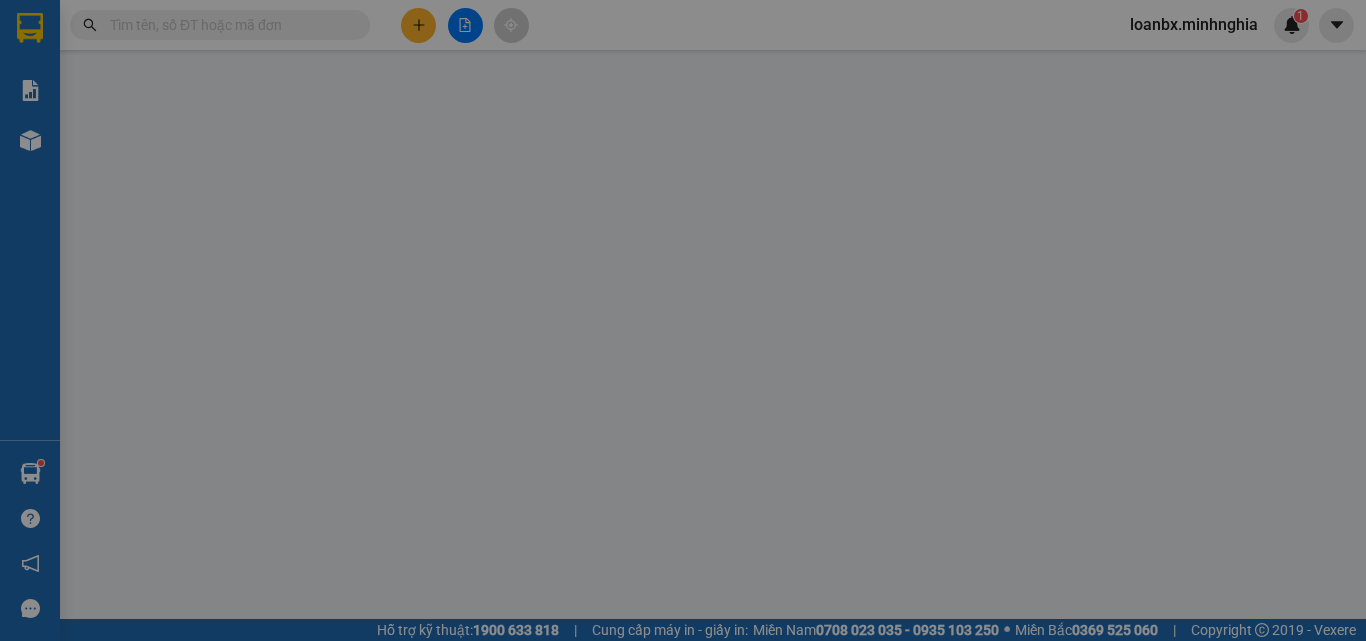 scroll, scrollTop: 0, scrollLeft: 0, axis: both 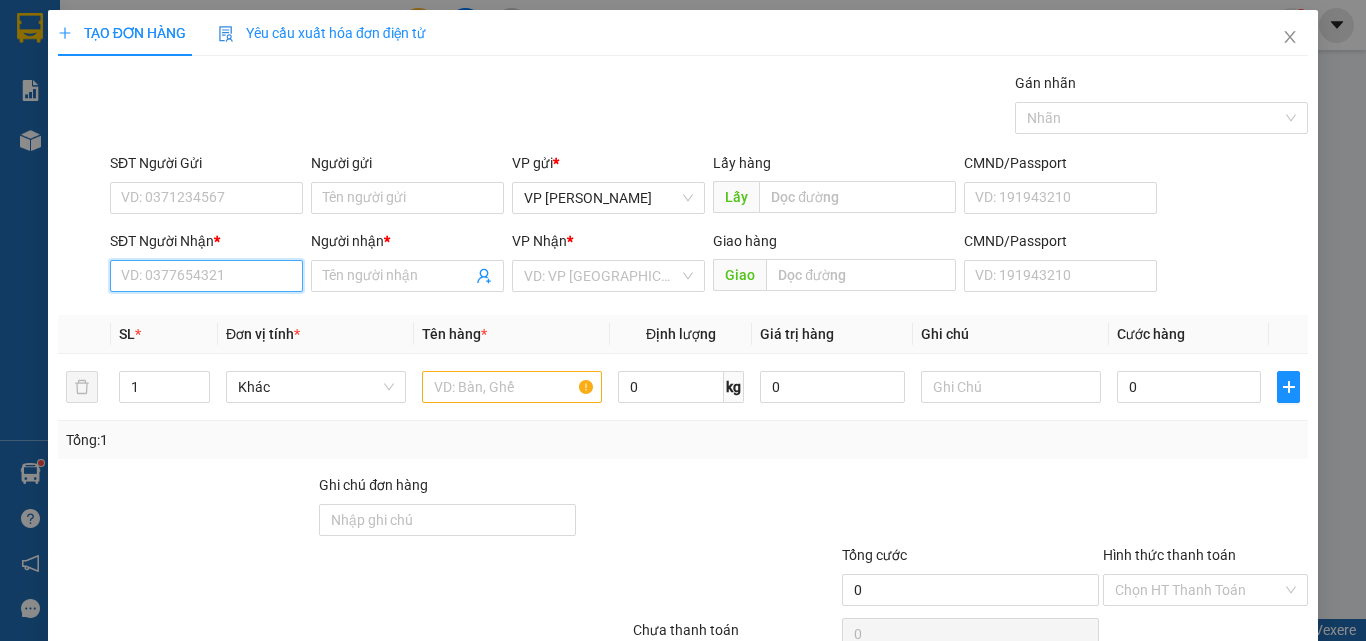 click on "SĐT Người Nhận  *" at bounding box center (206, 276) 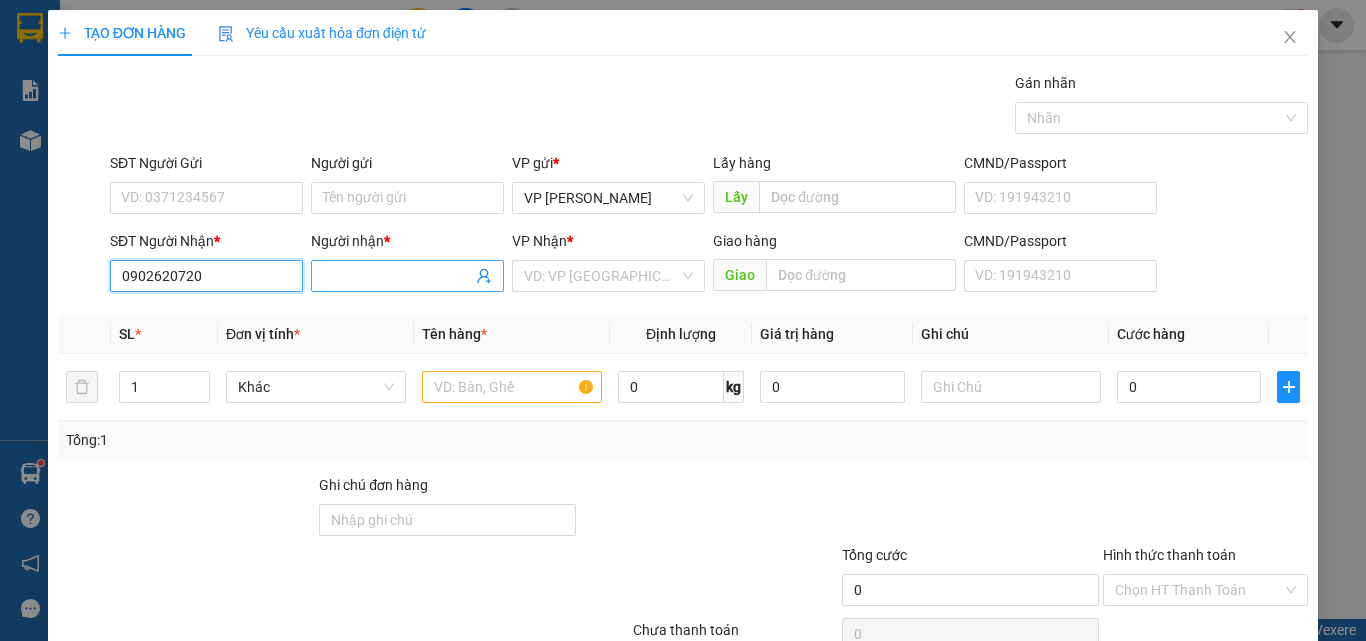type on "0902620720" 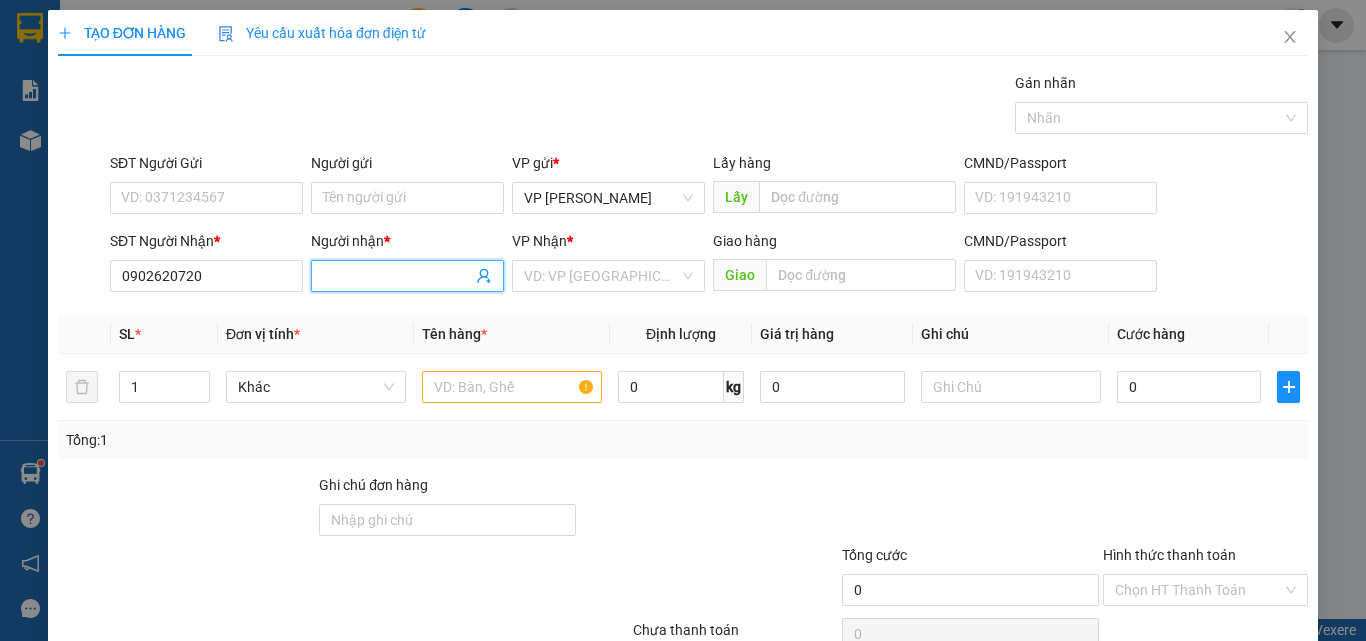 click on "Người nhận  *" at bounding box center [397, 276] 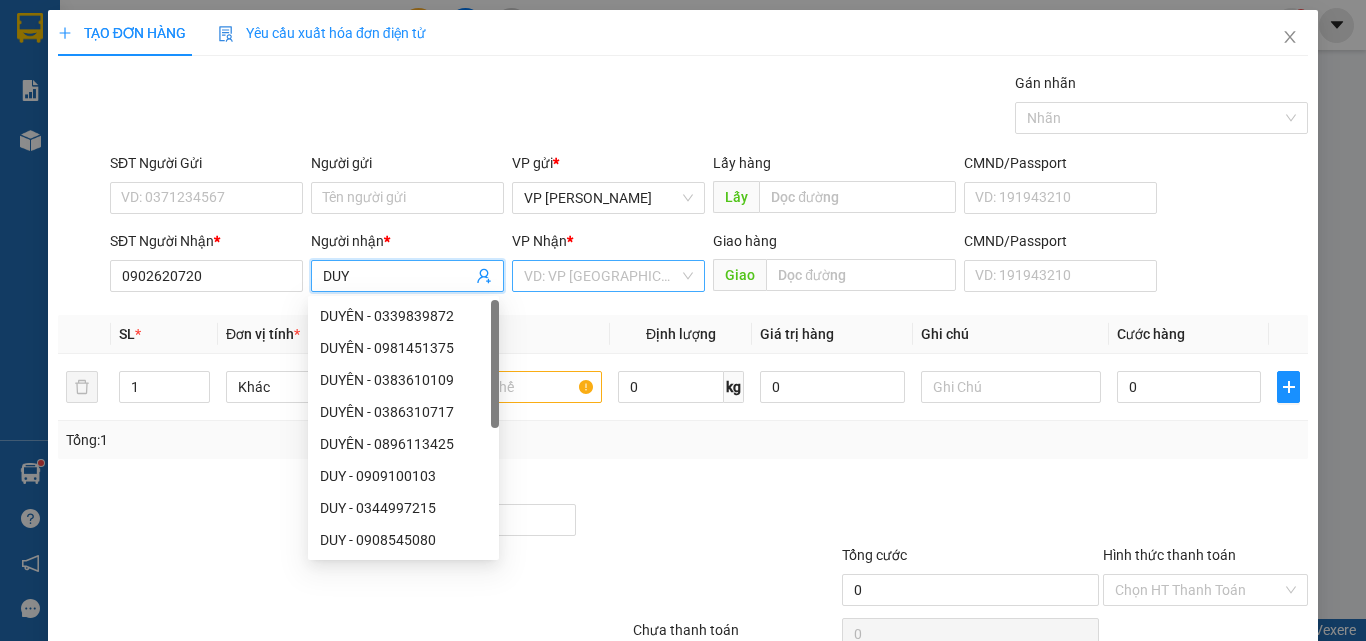 type on "DUY" 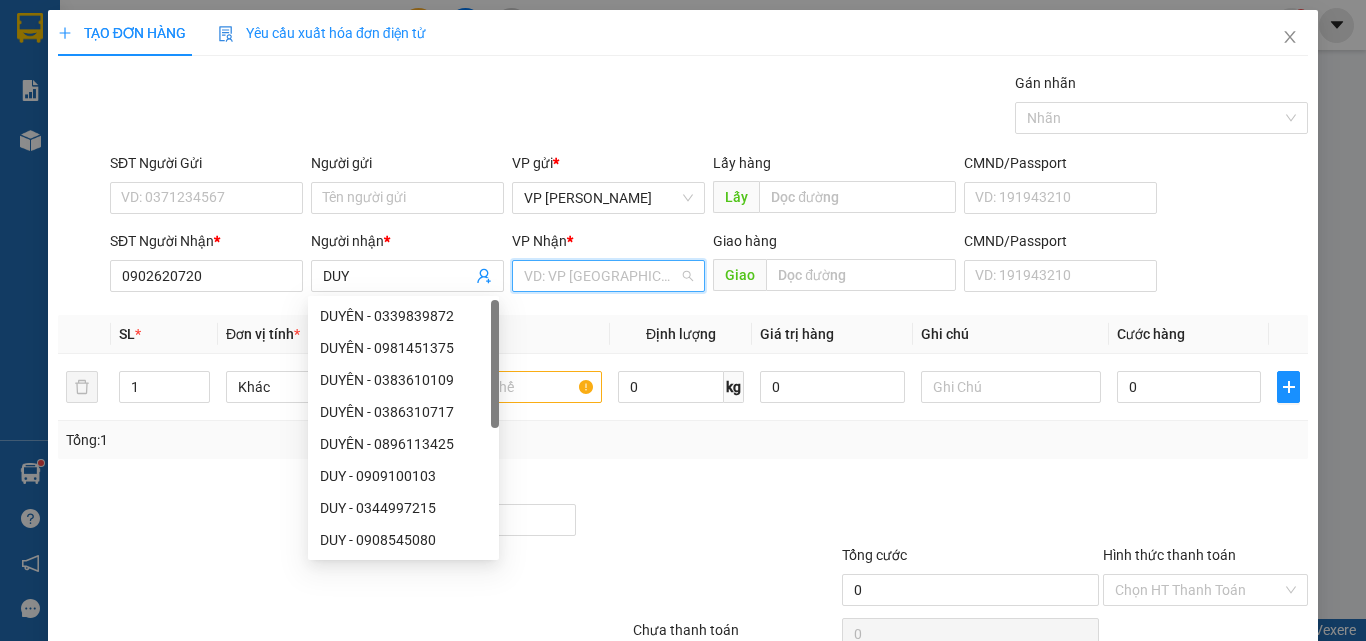 drag, startPoint x: 561, startPoint y: 265, endPoint x: 567, endPoint y: 288, distance: 23.769728 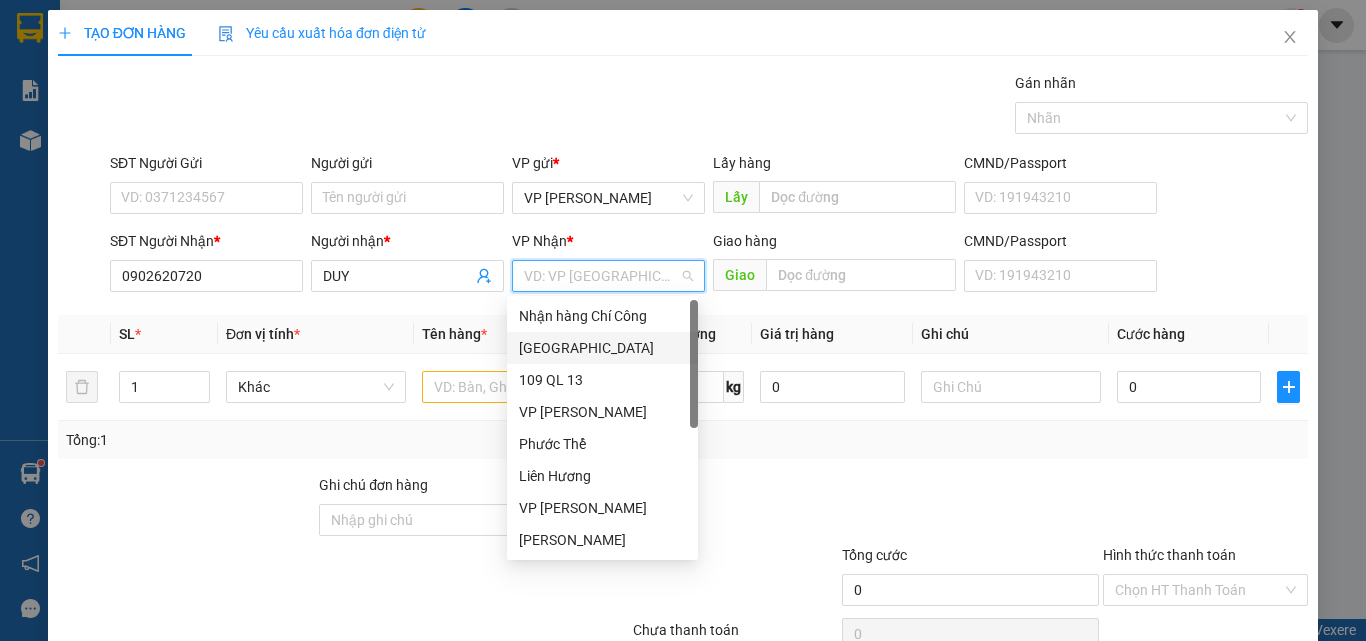 click on "[GEOGRAPHIC_DATA]" at bounding box center (602, 348) 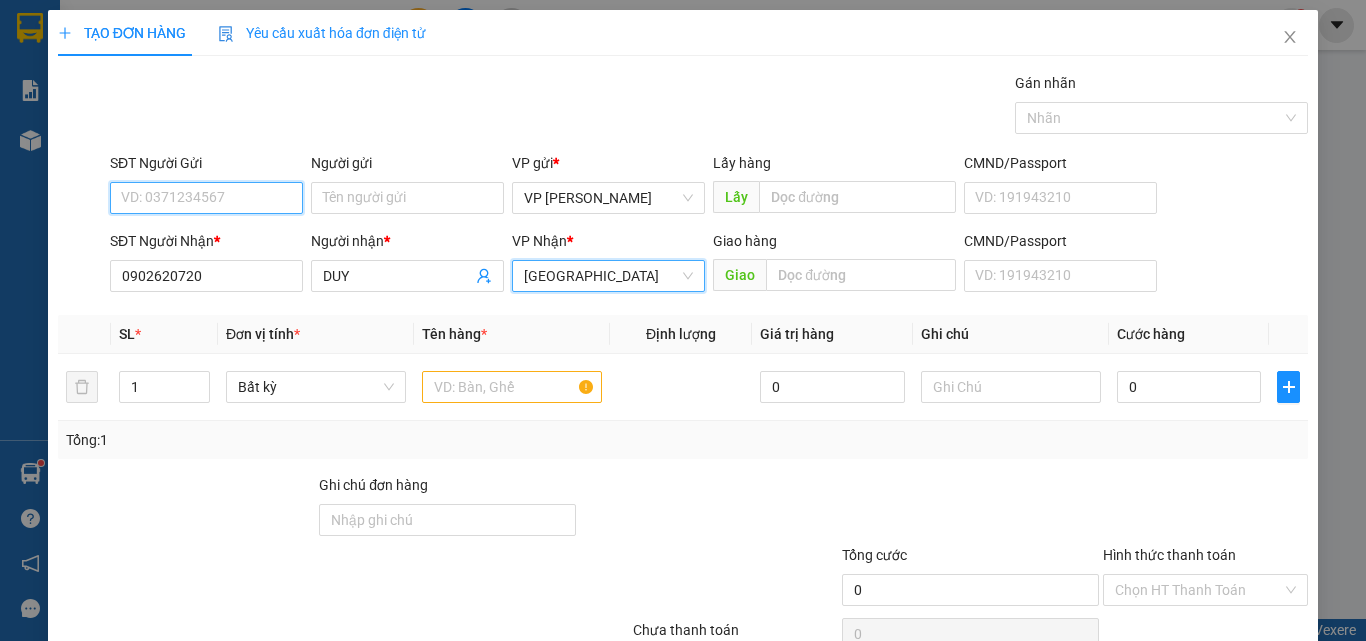 click on "SĐT Người Gửi" at bounding box center [206, 198] 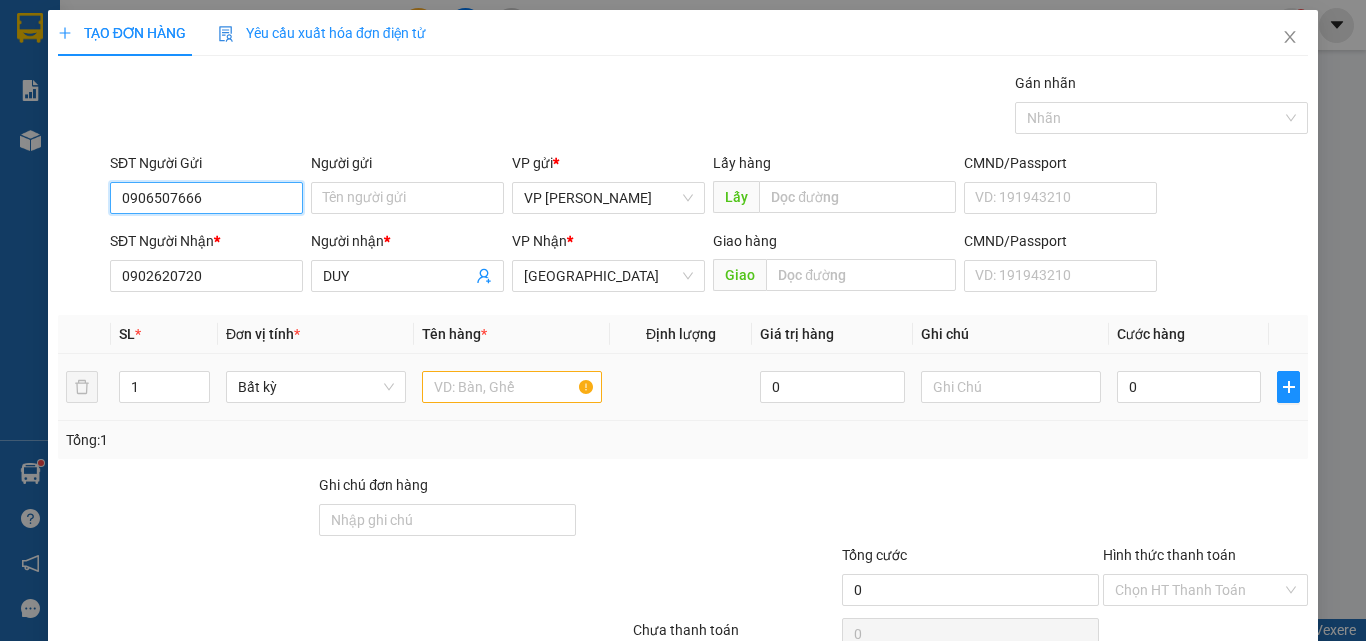 type on "0906507666" 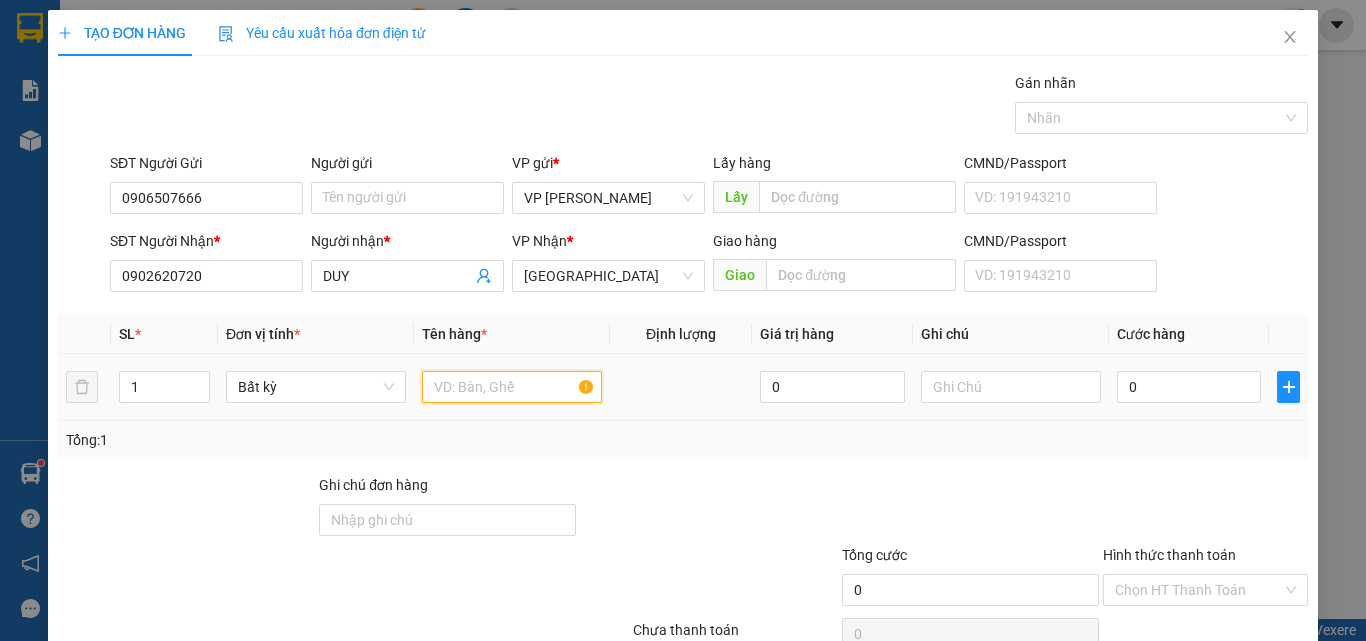 click at bounding box center (512, 387) 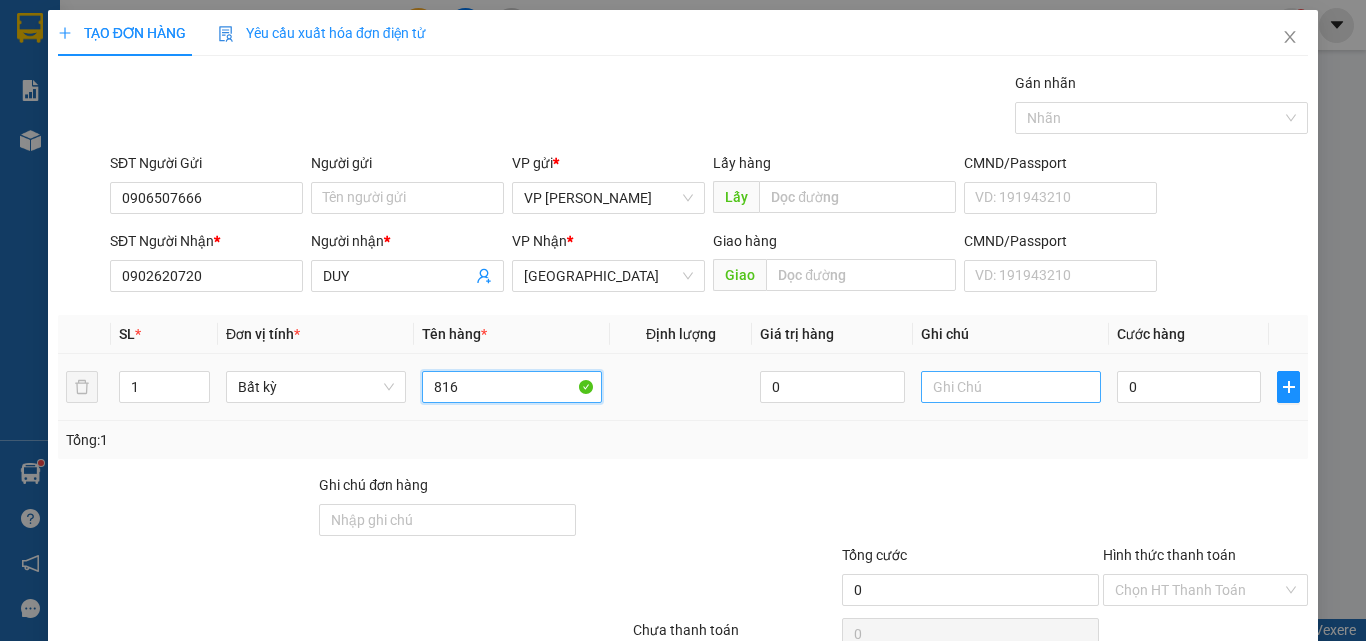type on "816" 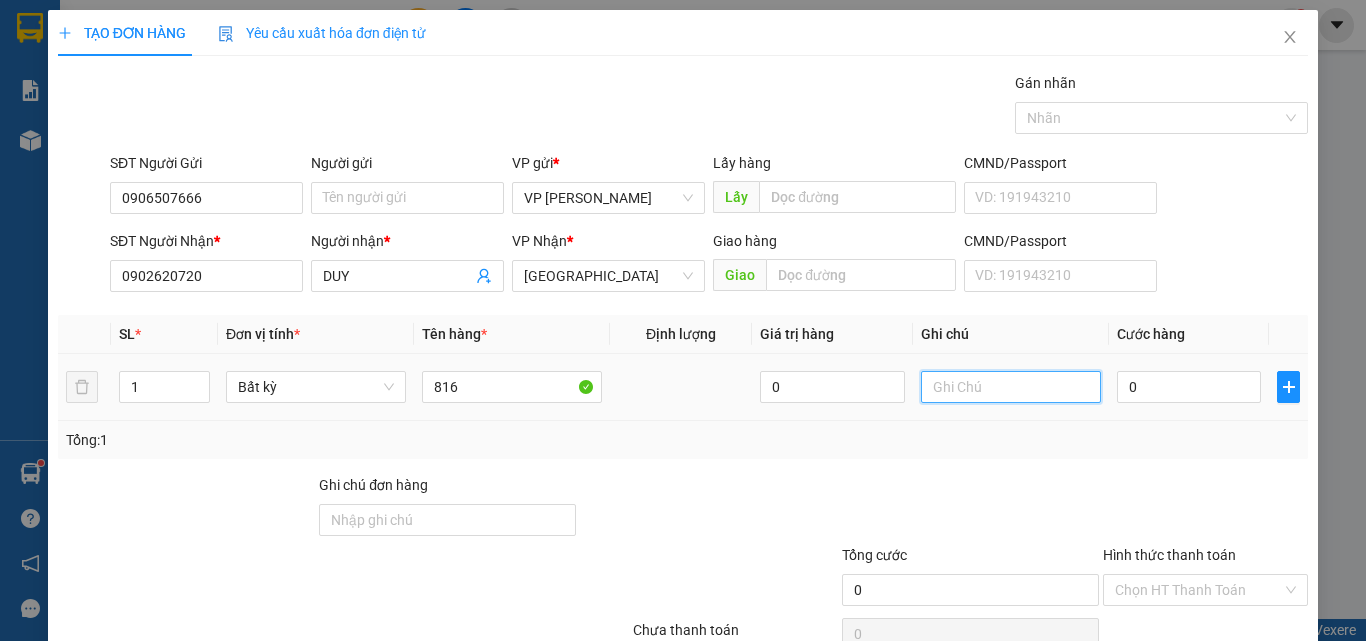 click at bounding box center (1011, 387) 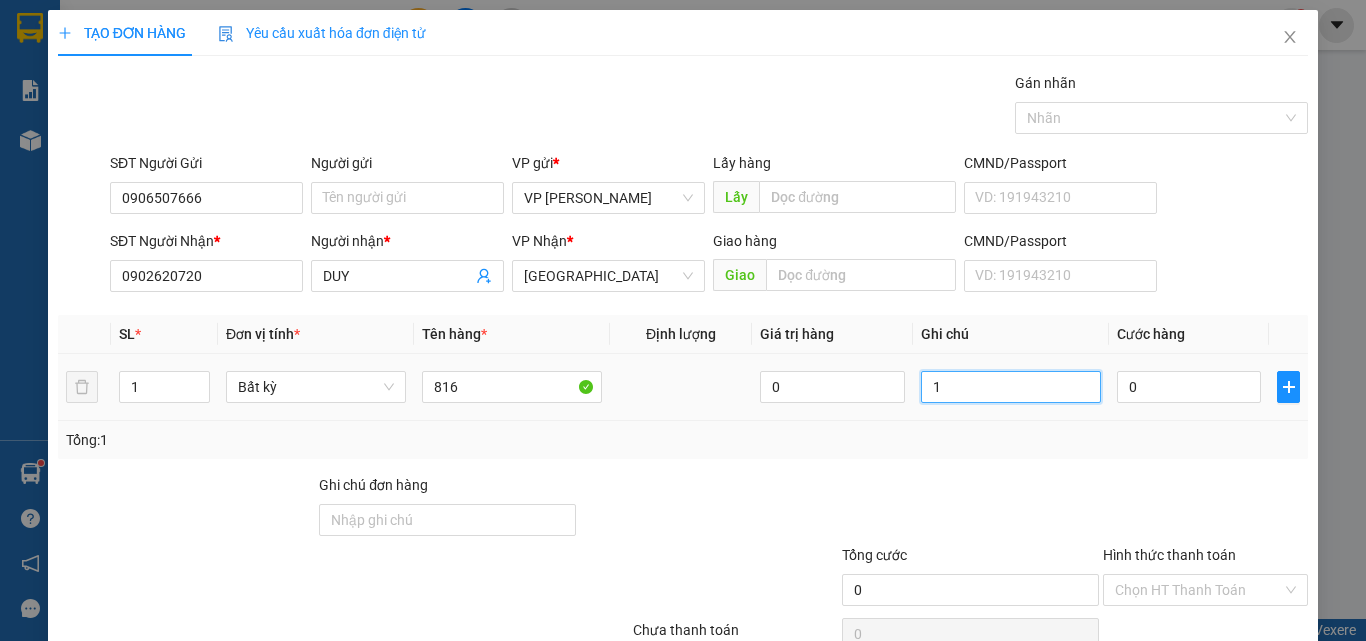 drag, startPoint x: 986, startPoint y: 393, endPoint x: 1089, endPoint y: 396, distance: 103.04368 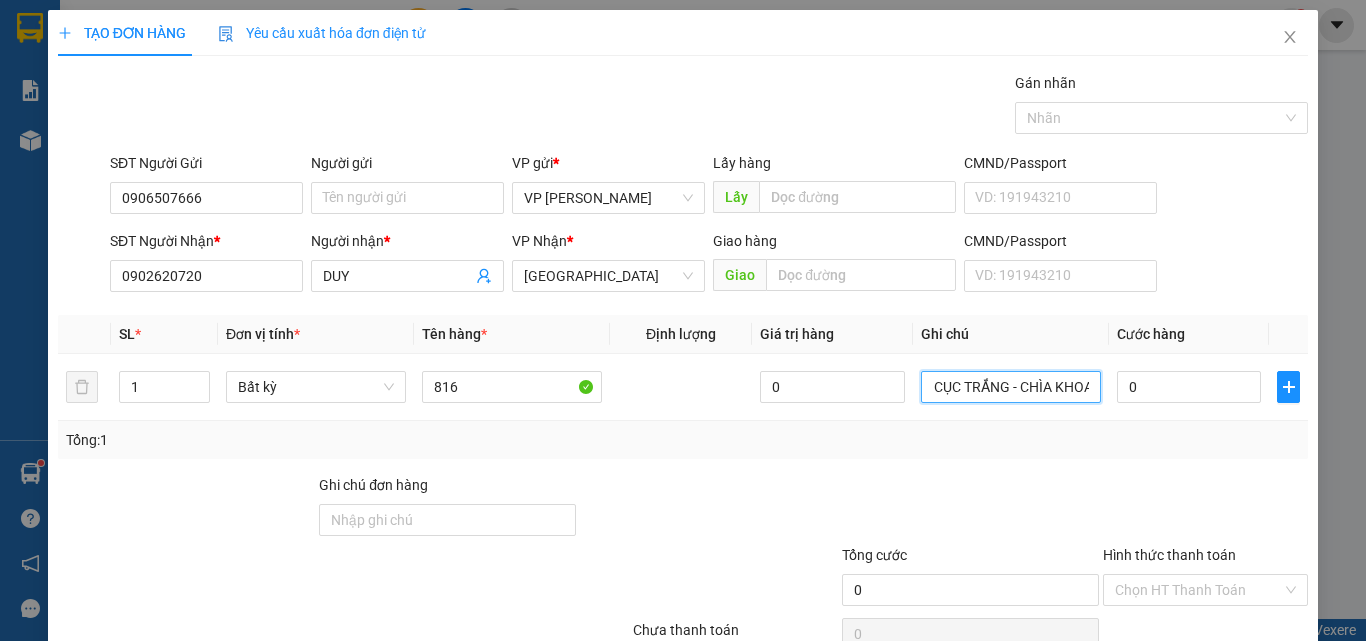 scroll, scrollTop: 0, scrollLeft: 19, axis: horizontal 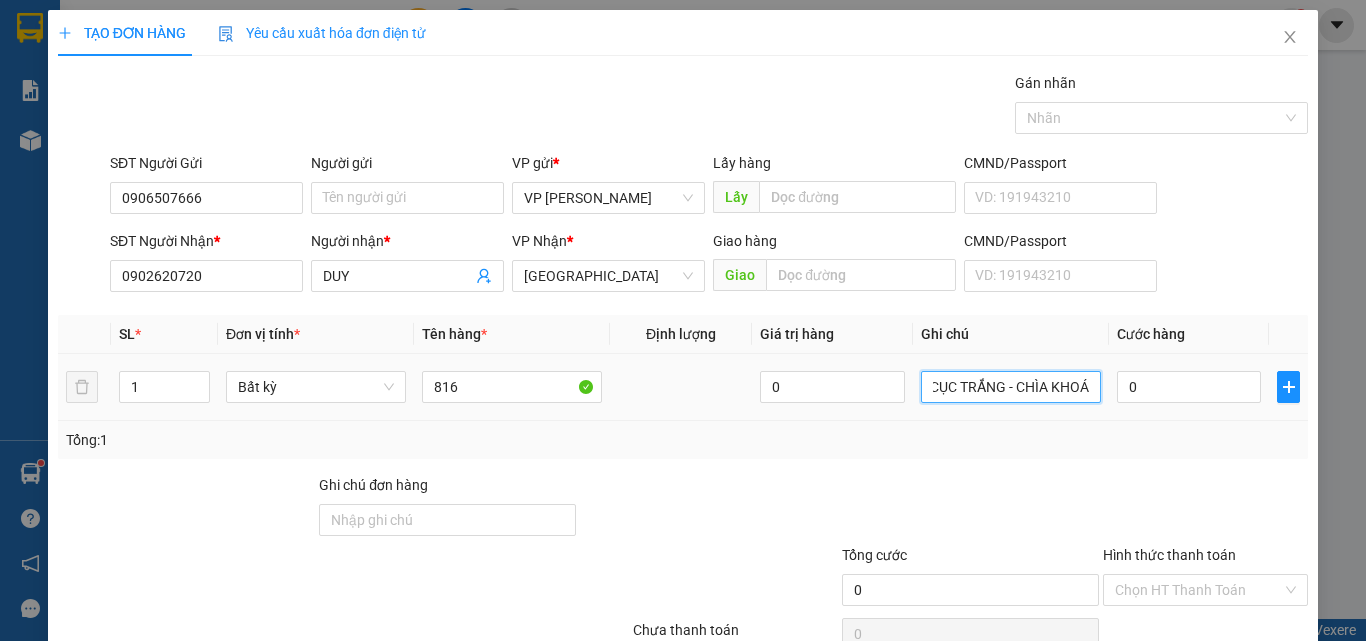 type on "1 CỤC TRẮNG - CHÌA KHOÁ" 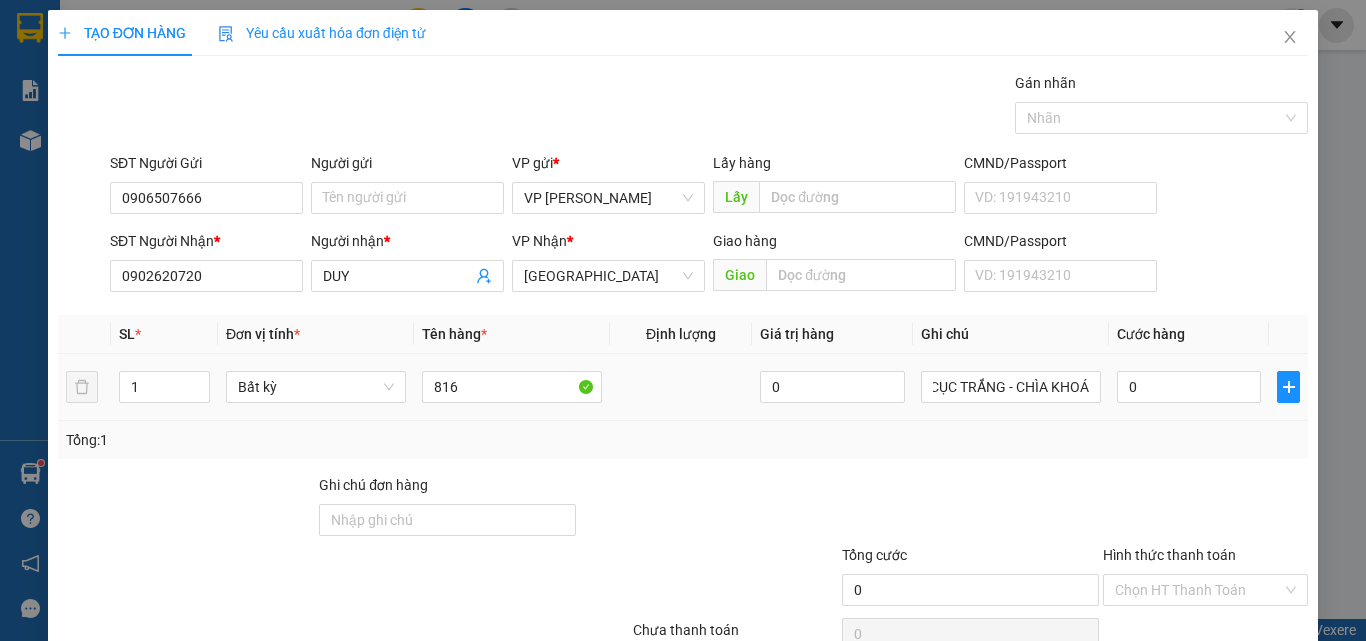 scroll, scrollTop: 0, scrollLeft: 0, axis: both 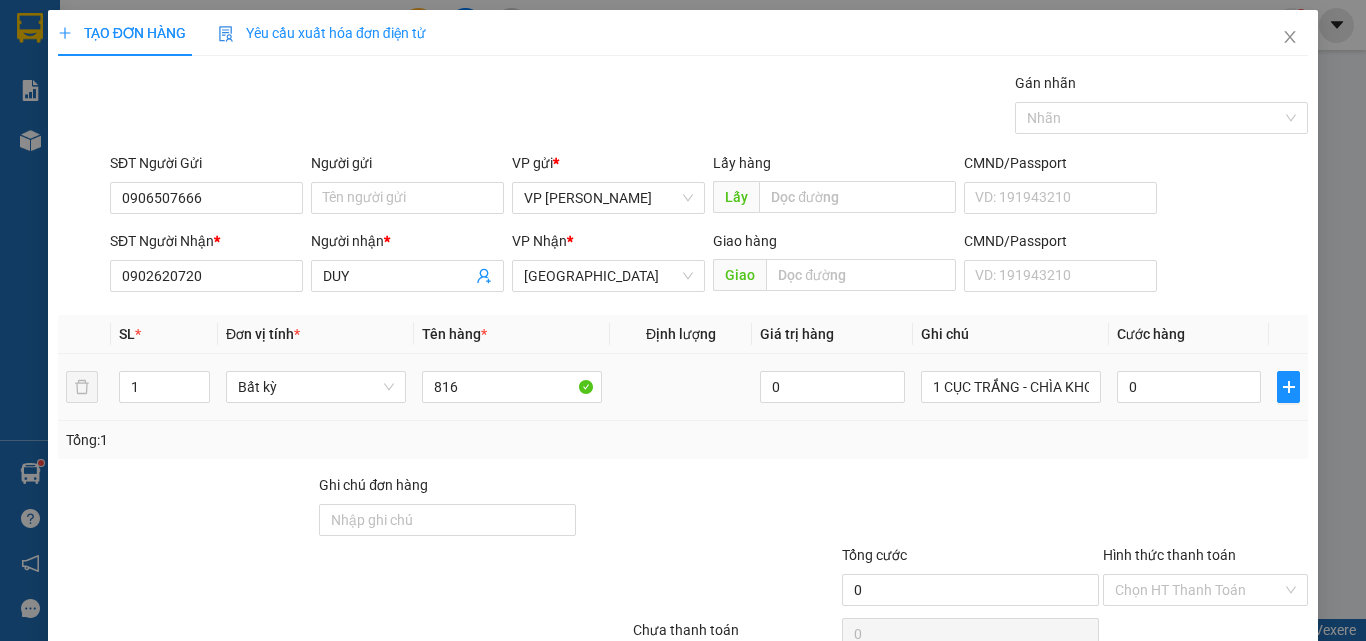 click on "0" at bounding box center [1189, 387] 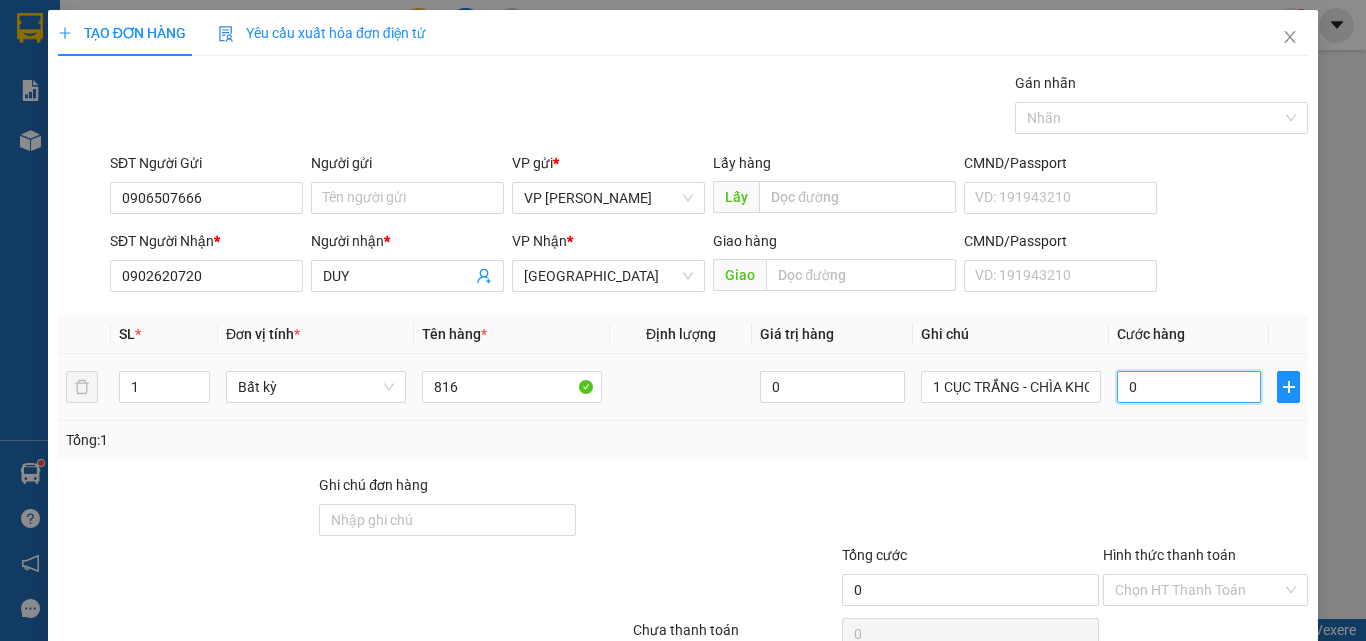 click on "0" at bounding box center (1189, 387) 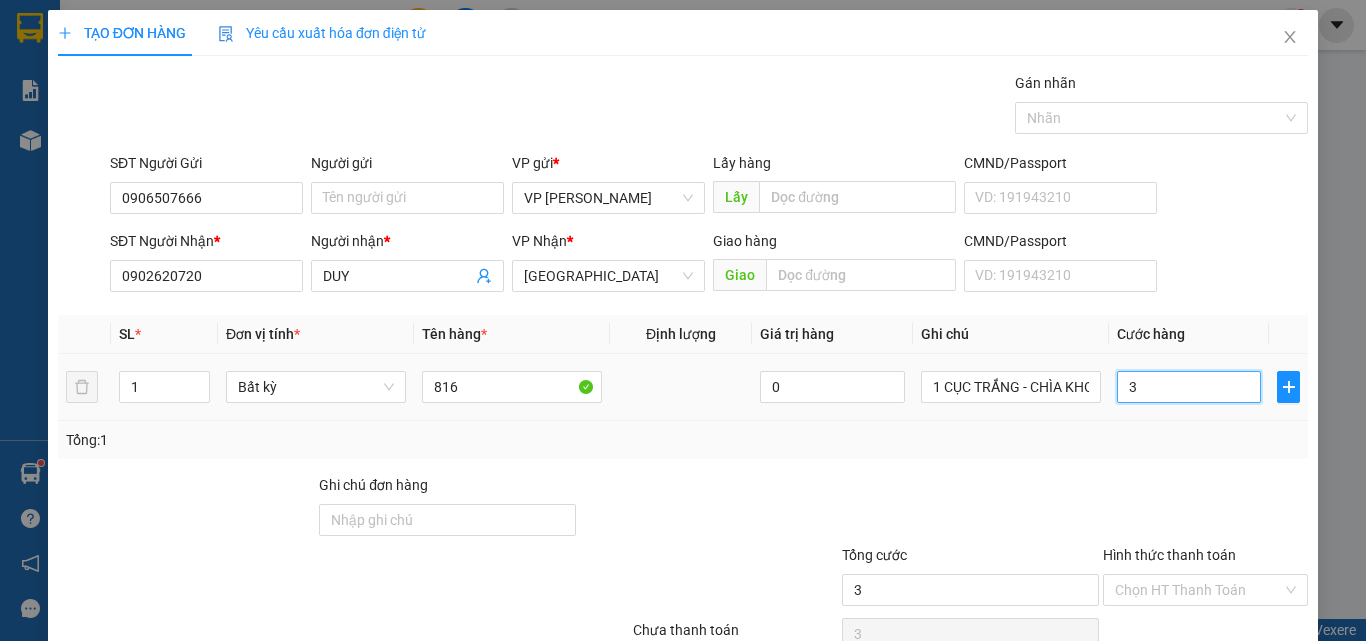 type on "30" 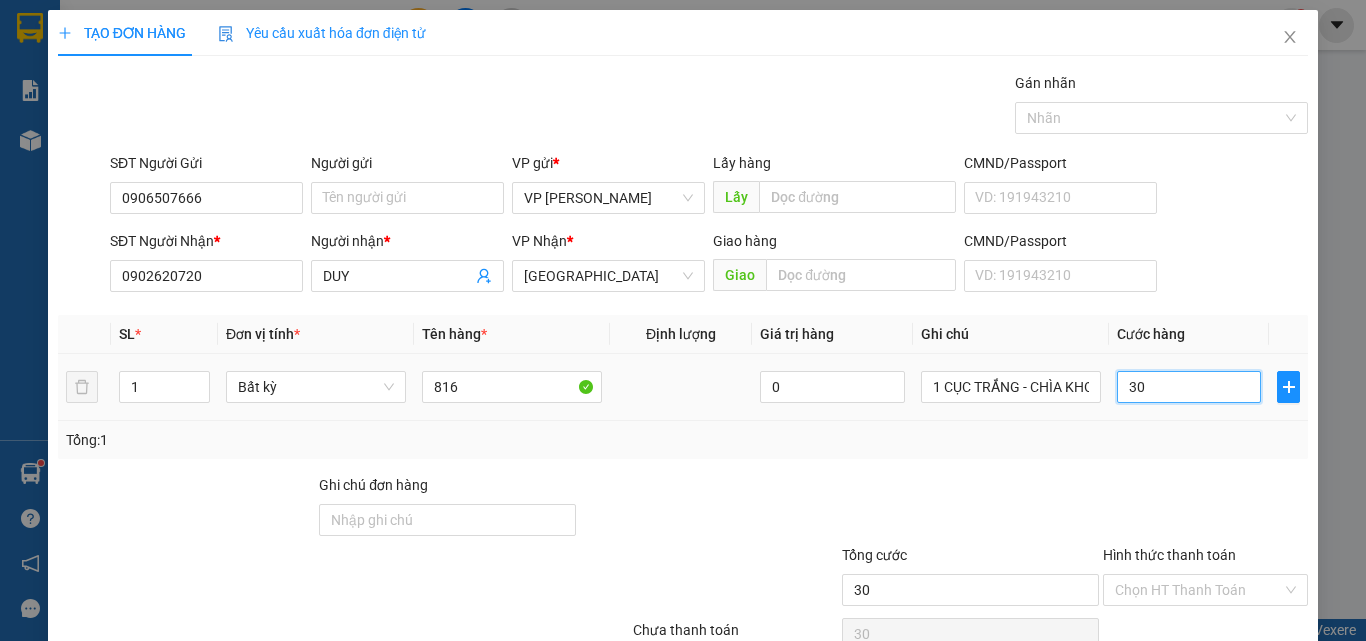 scroll, scrollTop: 99, scrollLeft: 0, axis: vertical 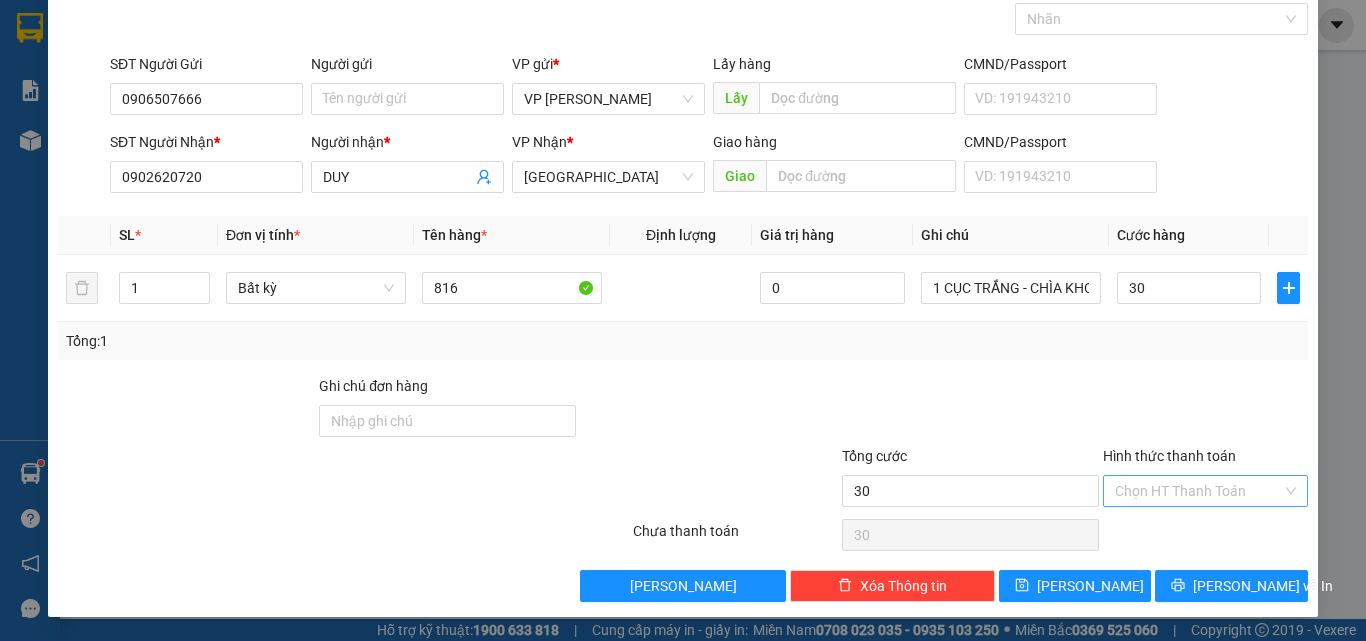 type on "30.000" 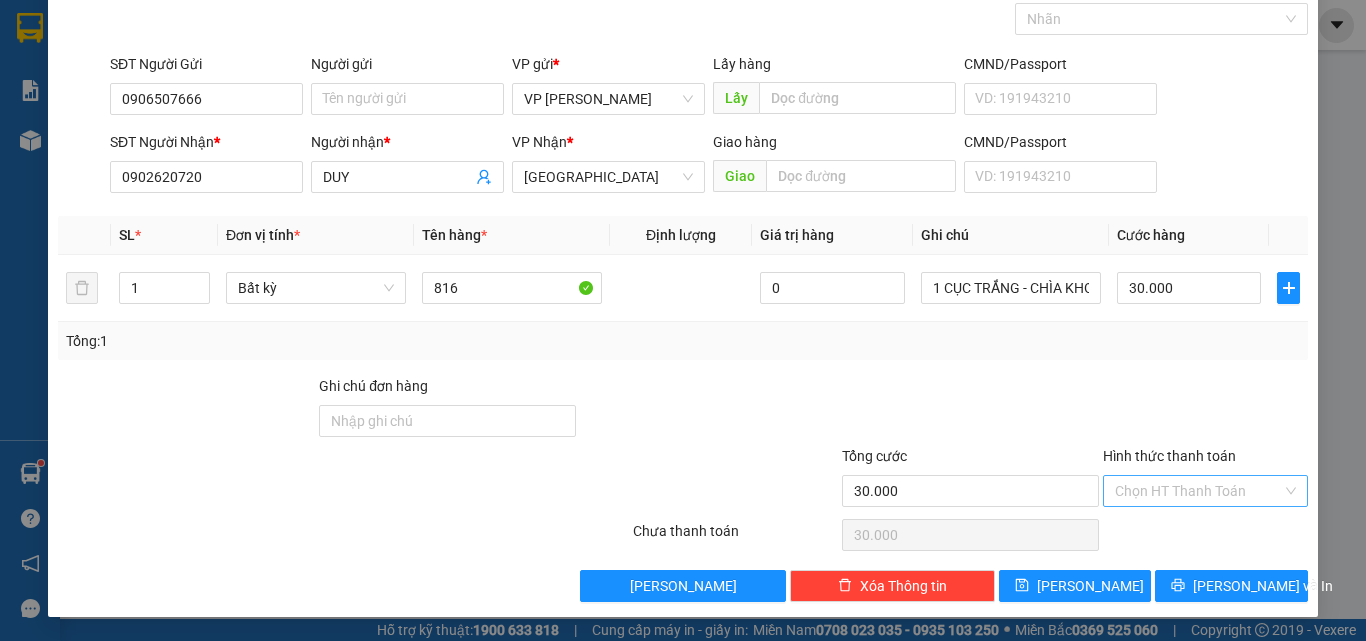 click on "Hình thức thanh toán" at bounding box center (1198, 491) 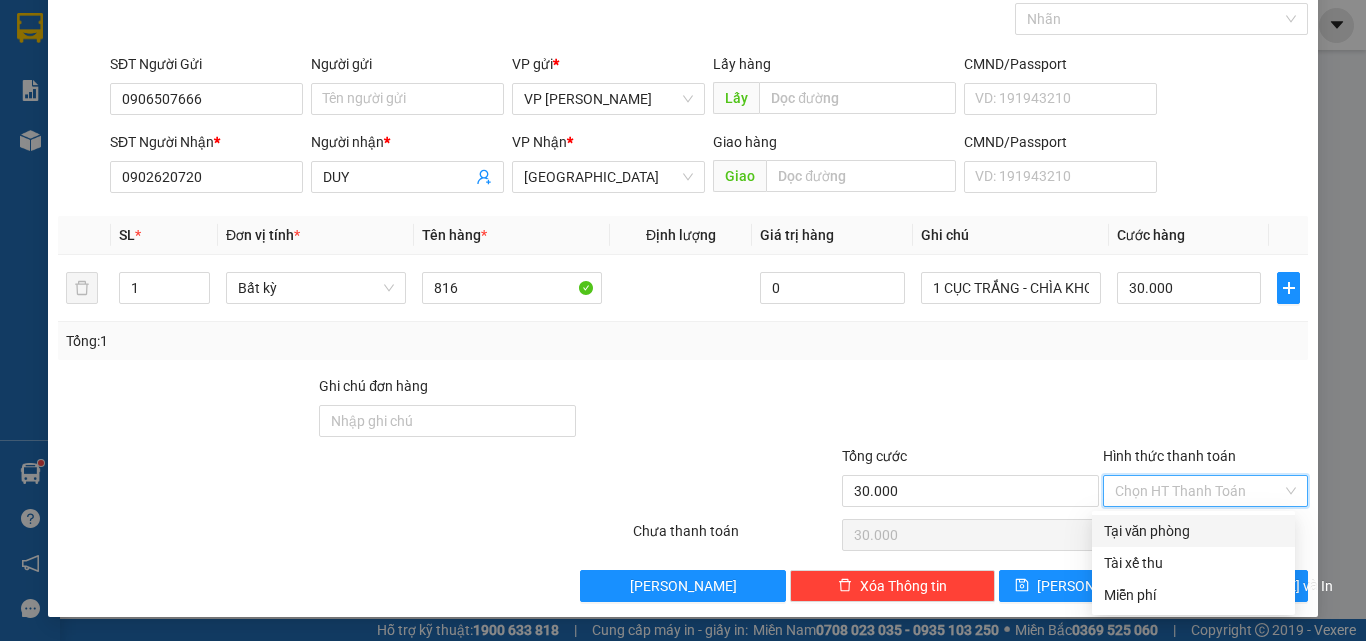 click on "Tại văn phòng" at bounding box center (1193, 531) 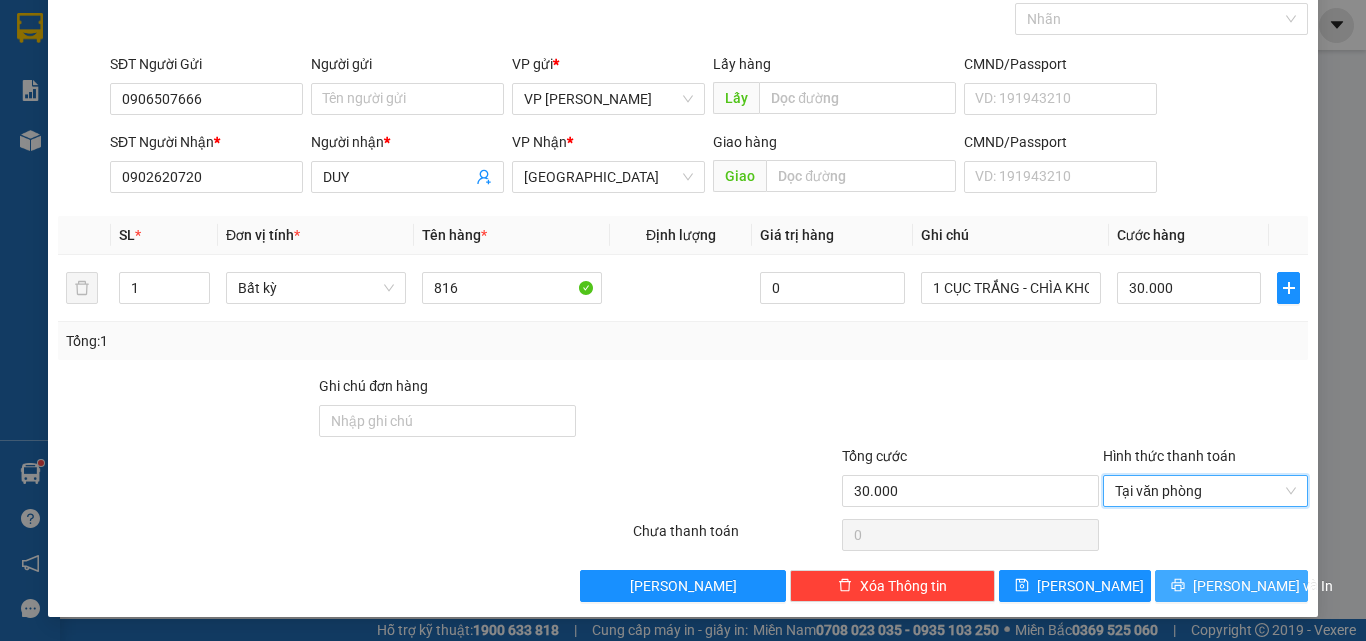click 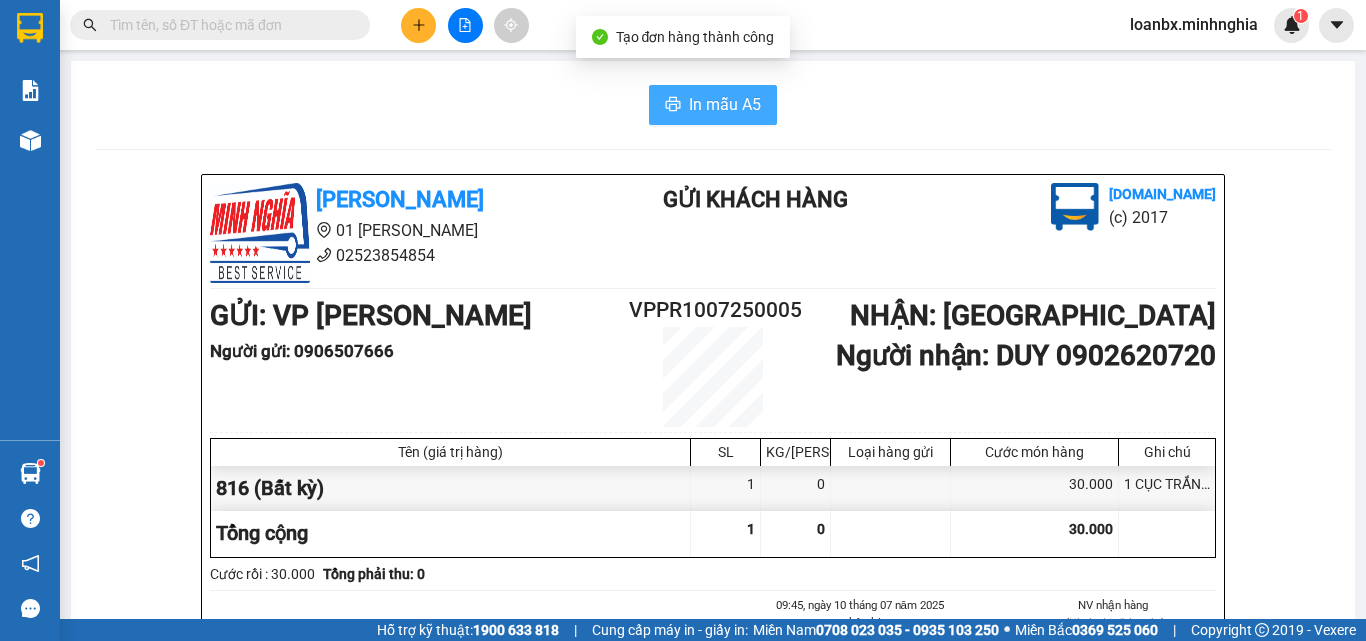 click on "In mẫu A5" at bounding box center [713, 105] 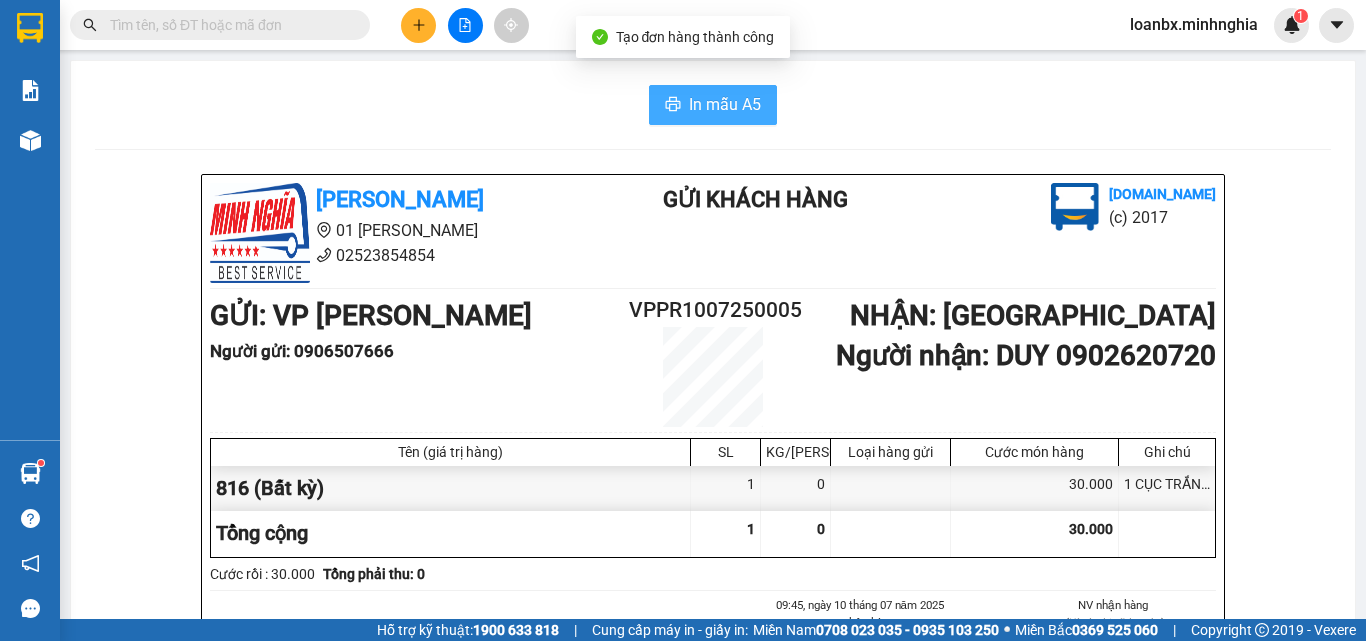 scroll, scrollTop: 0, scrollLeft: 0, axis: both 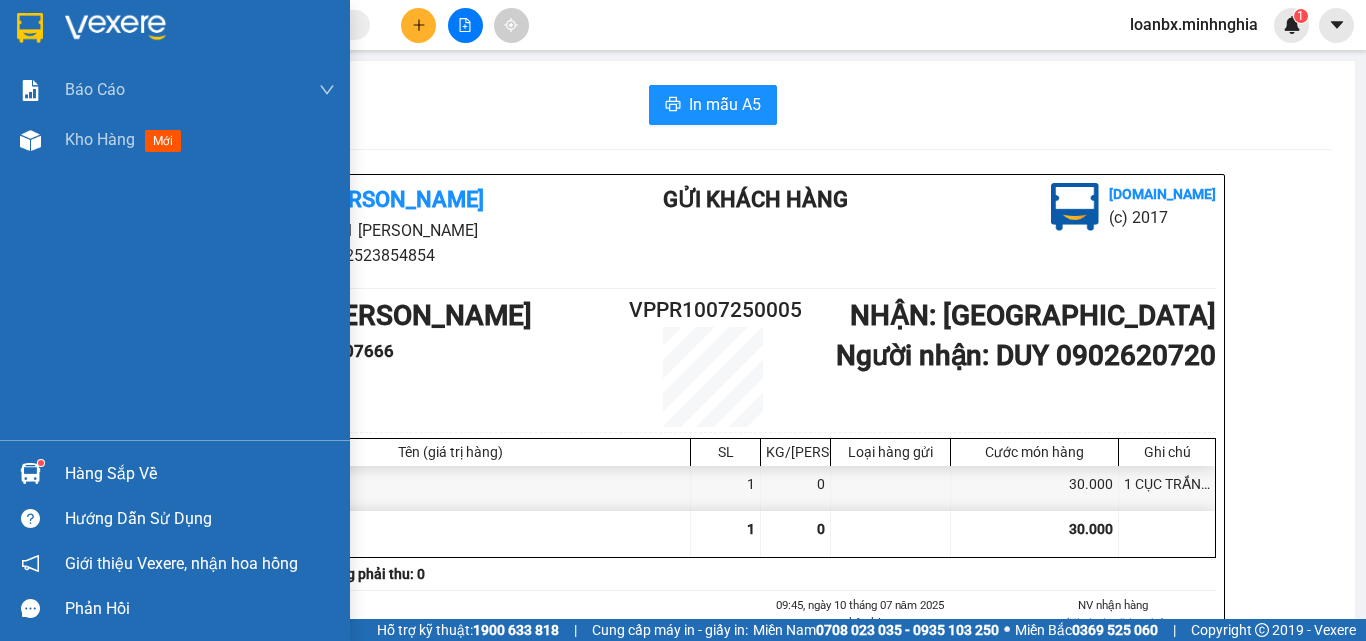 drag, startPoint x: 969, startPoint y: 340, endPoint x: 37, endPoint y: 150, distance: 951.1698 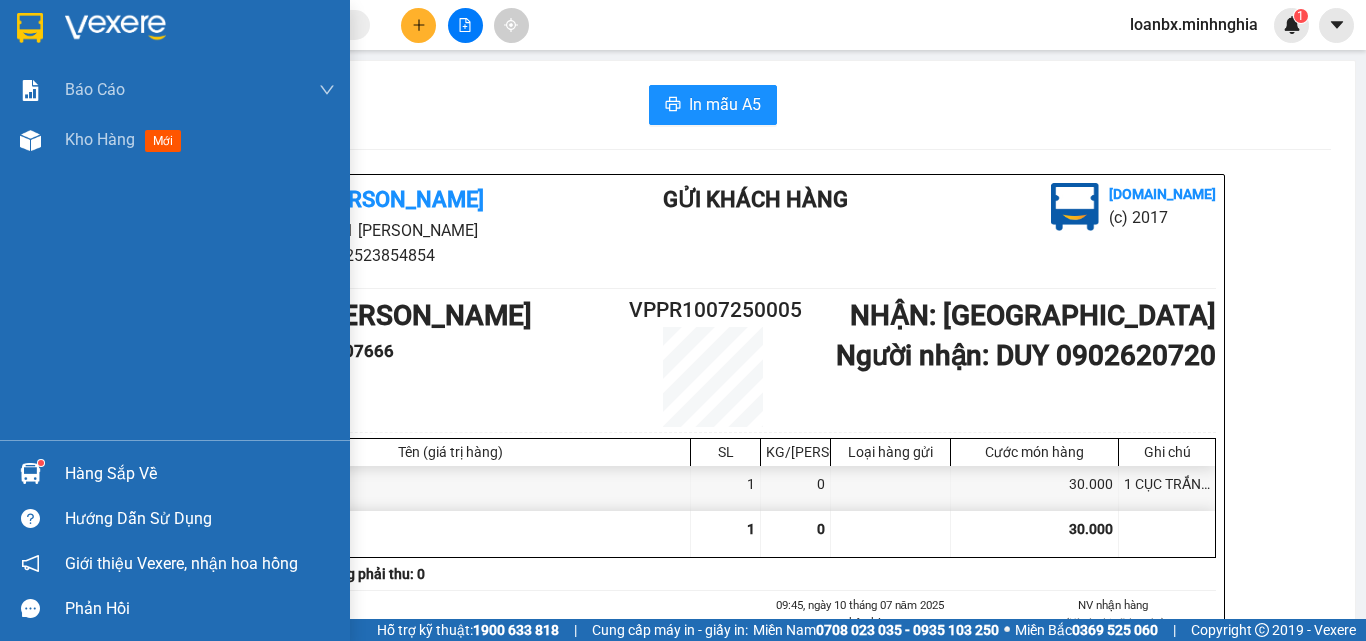 click at bounding box center (30, 140) 